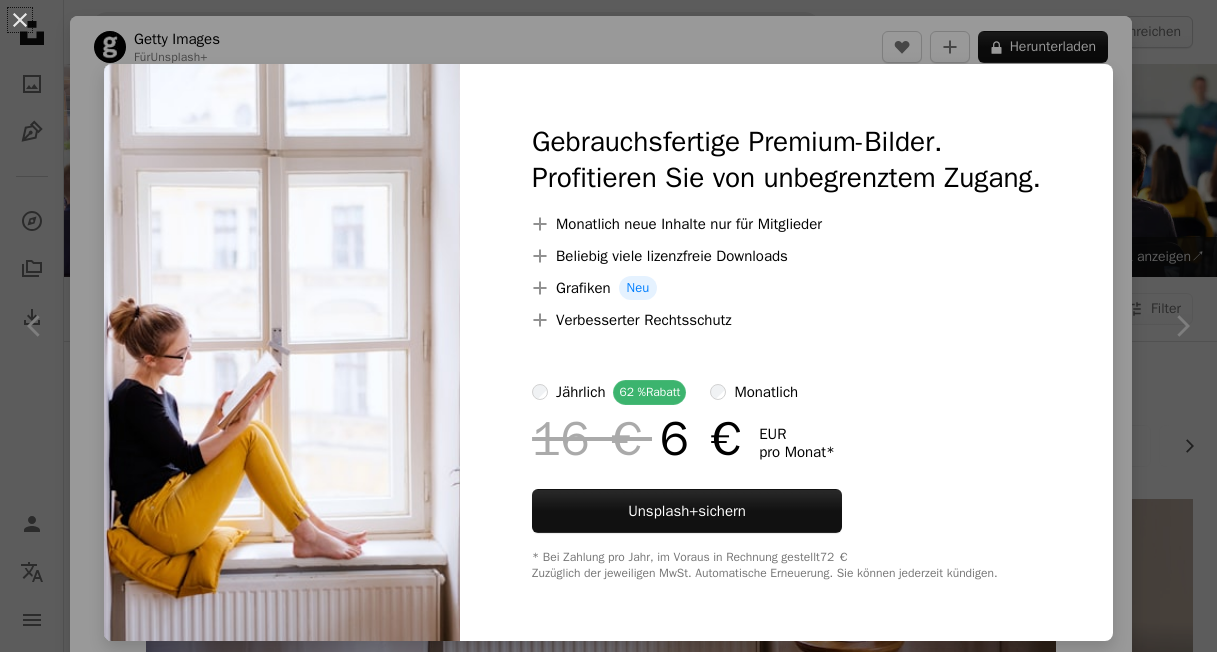 scroll, scrollTop: 4464, scrollLeft: 0, axis: vertical 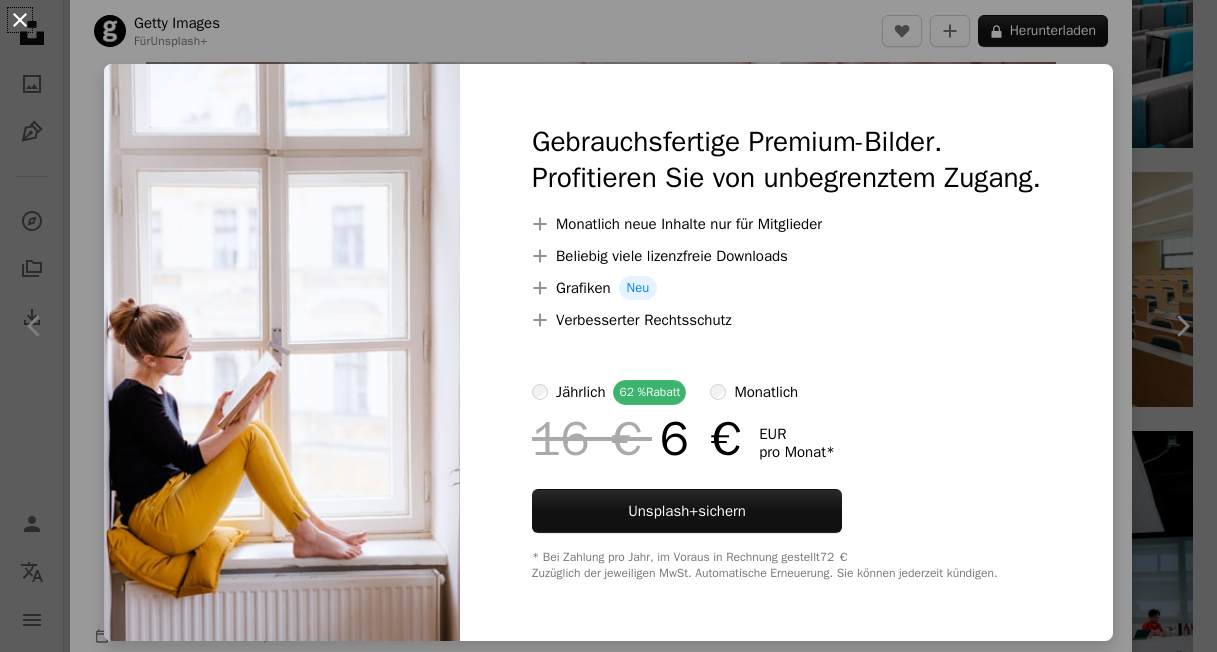 click on "An X shape" at bounding box center [20, 20] 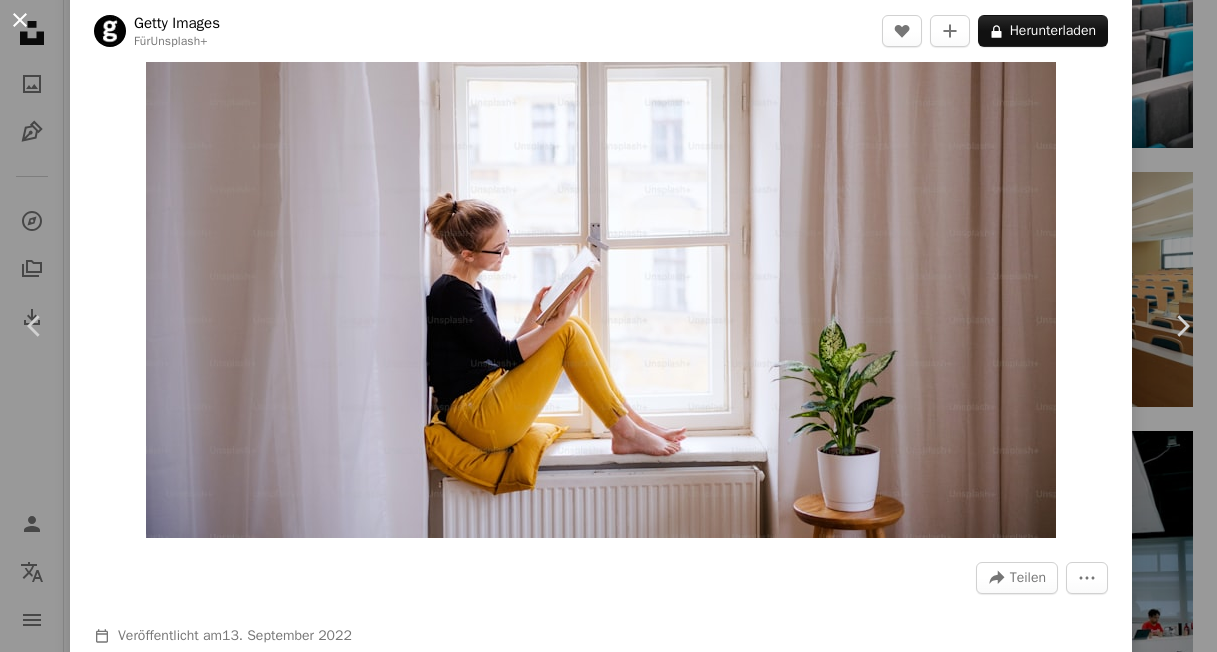 click on "An X shape" at bounding box center [20, 20] 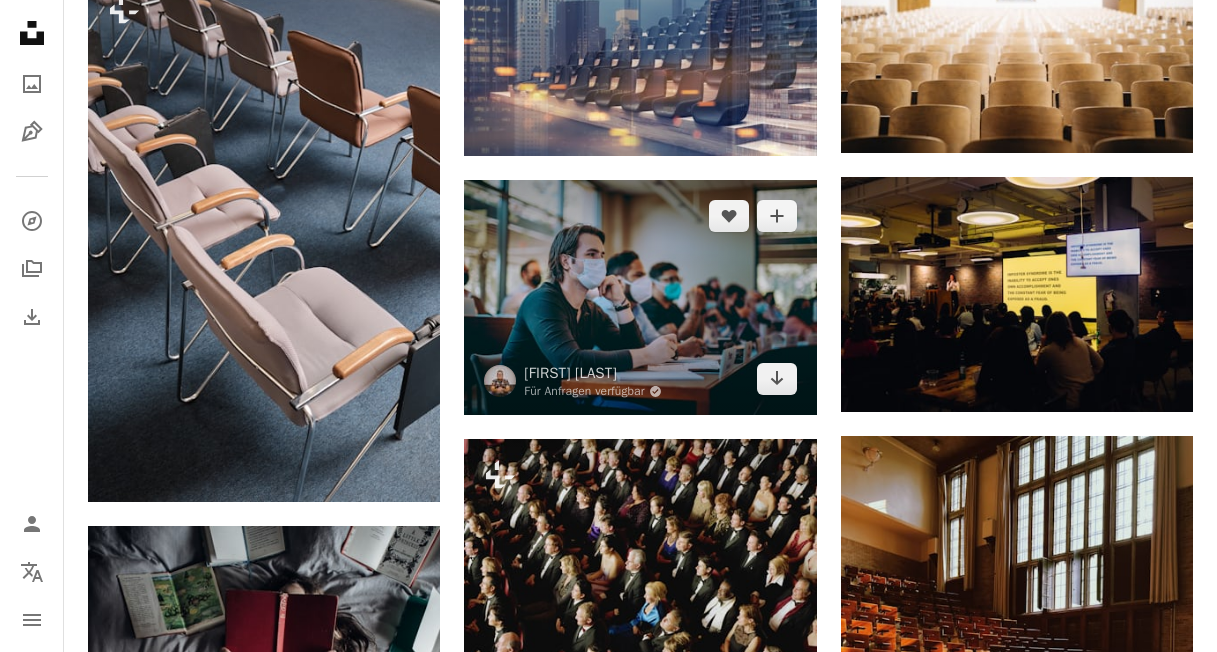 scroll, scrollTop: 5328, scrollLeft: 0, axis: vertical 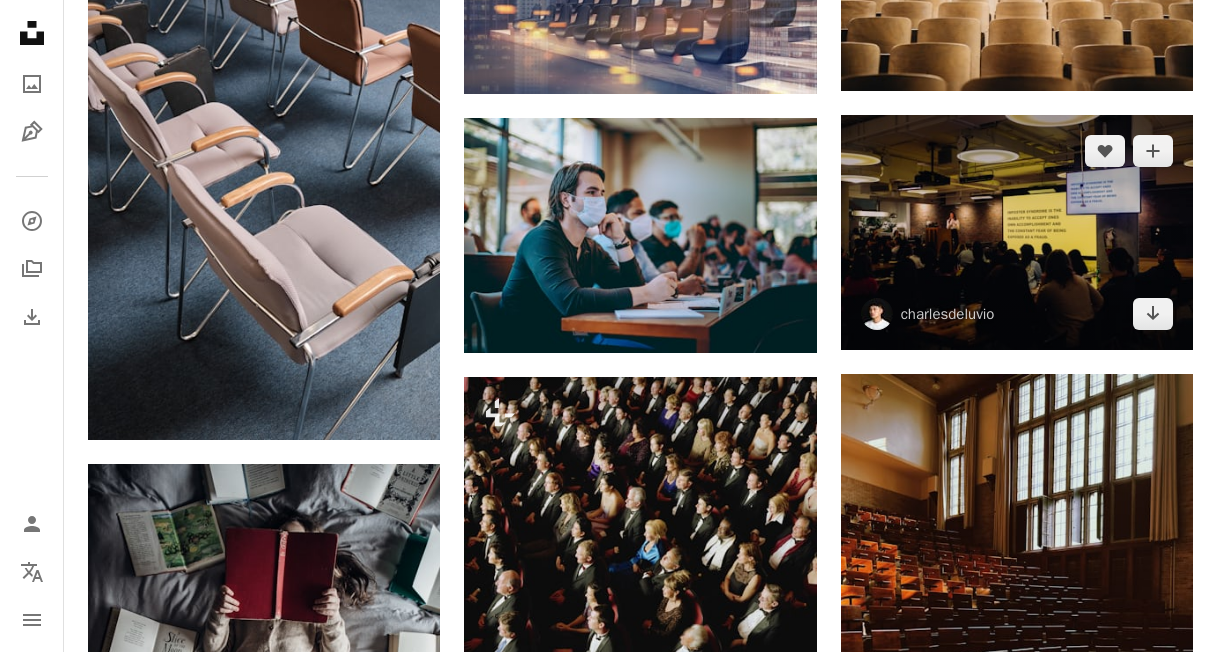 click at bounding box center [1017, 232] 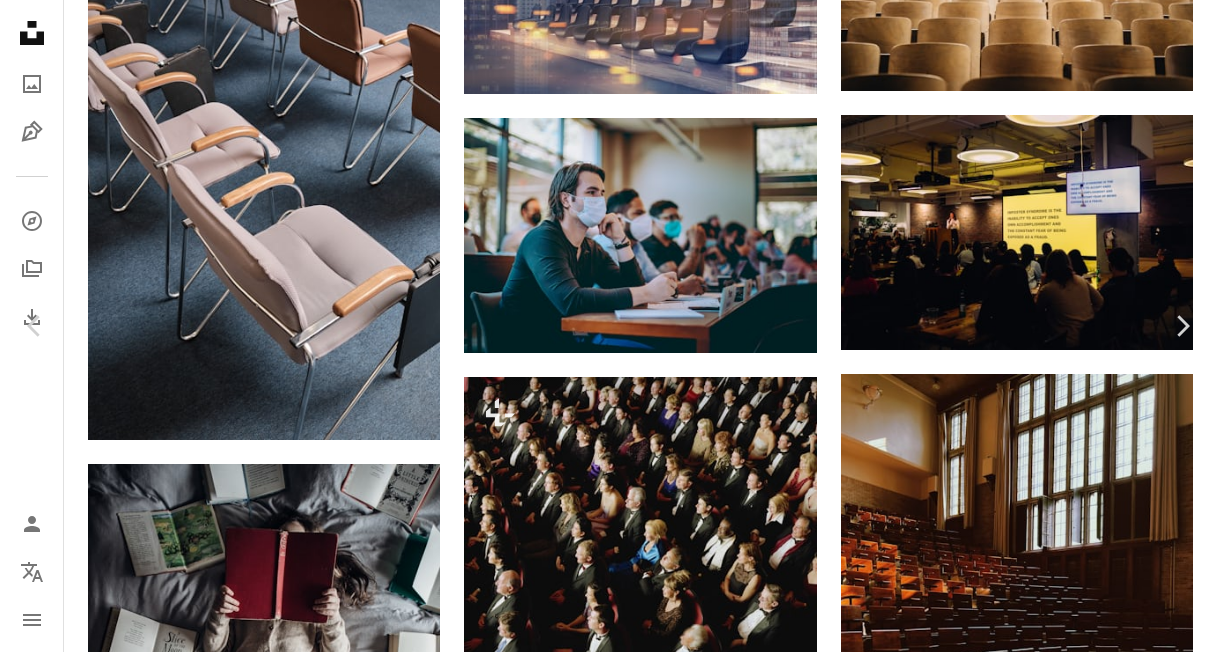 click on "An X shape" at bounding box center [20, 20] 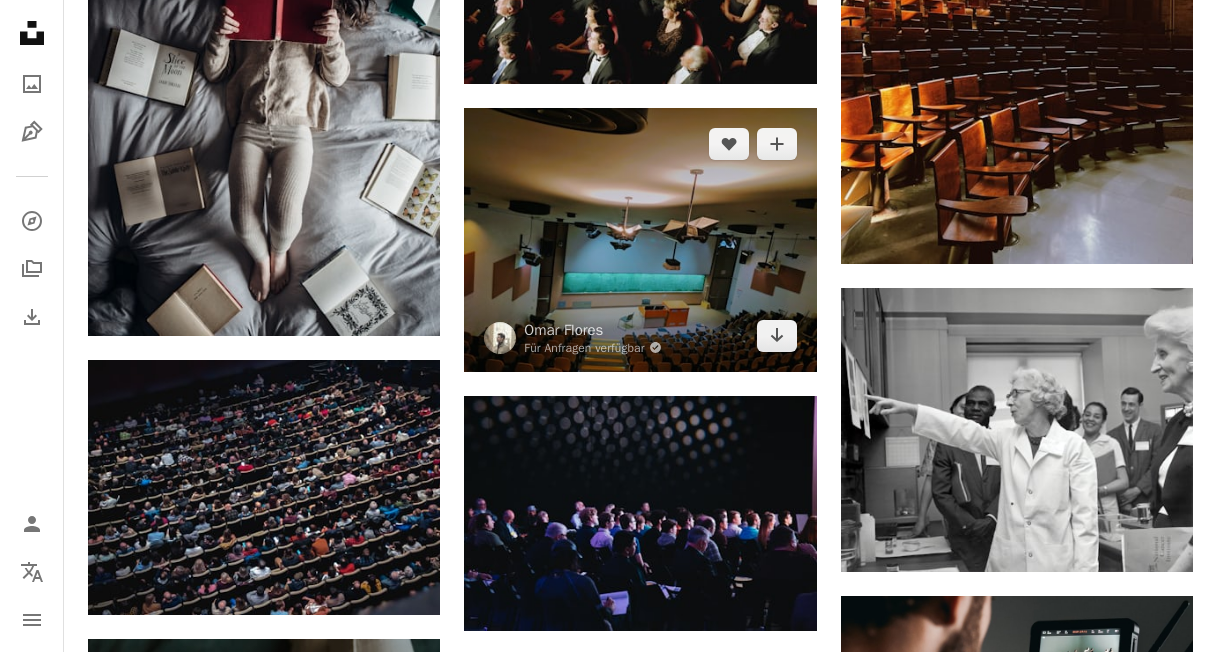 scroll, scrollTop: 5922, scrollLeft: 0, axis: vertical 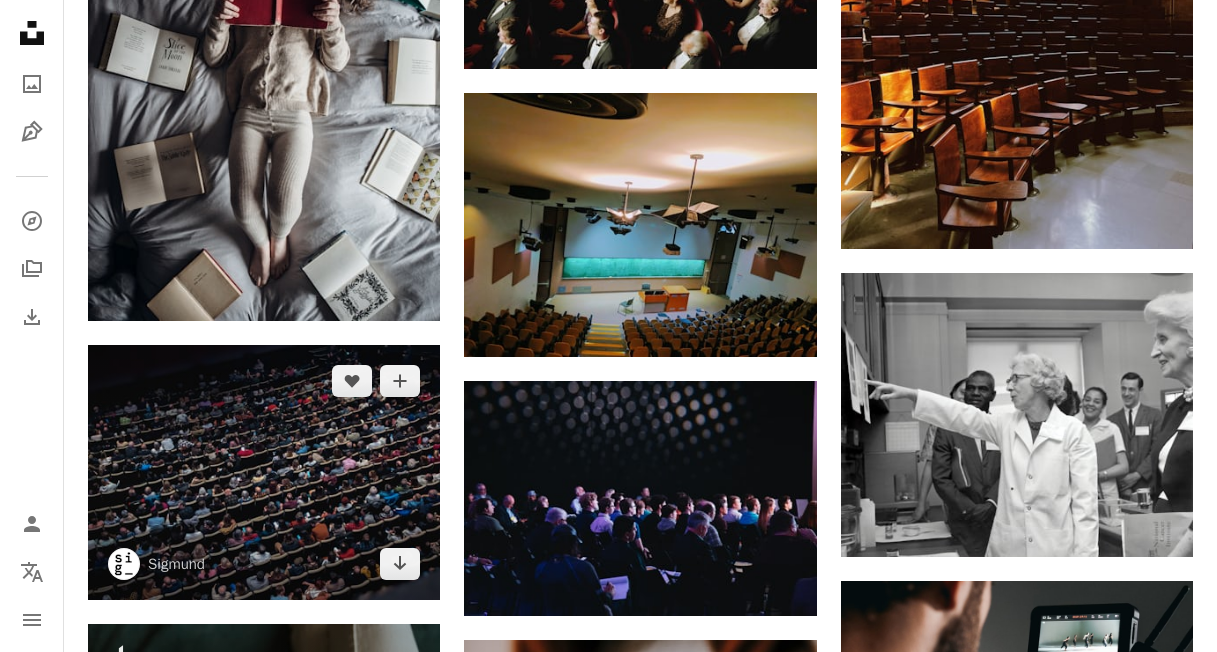 click at bounding box center (264, 472) 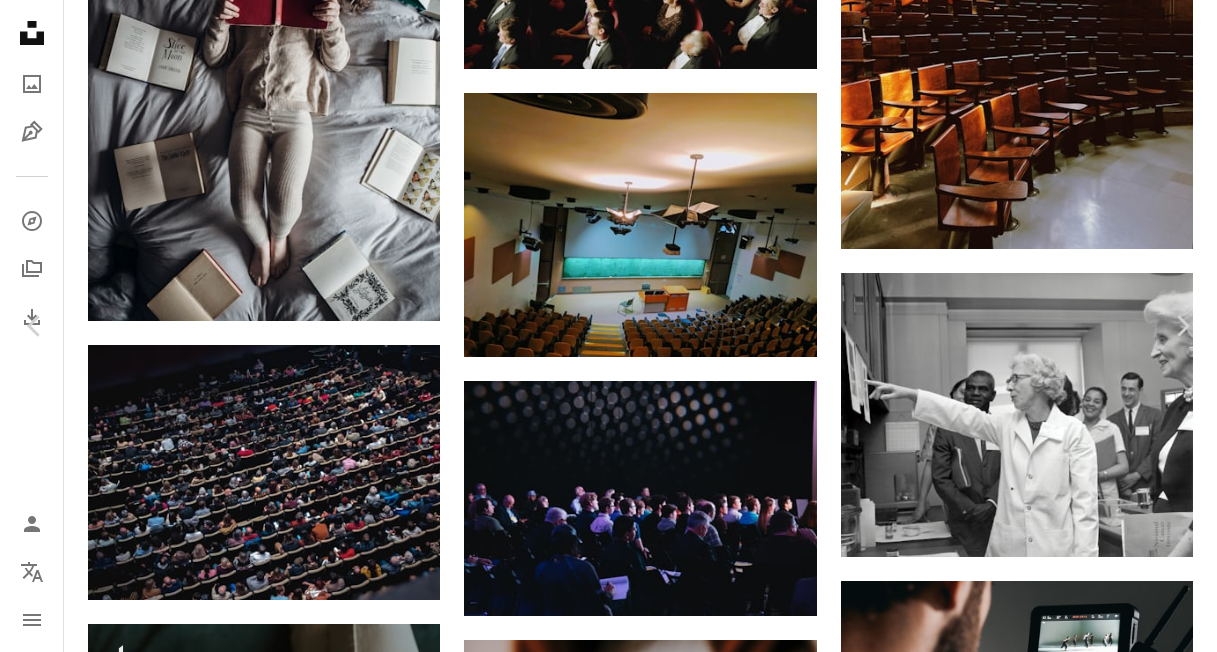 click on "Kostenlos herunterladen" at bounding box center [986, 5147] 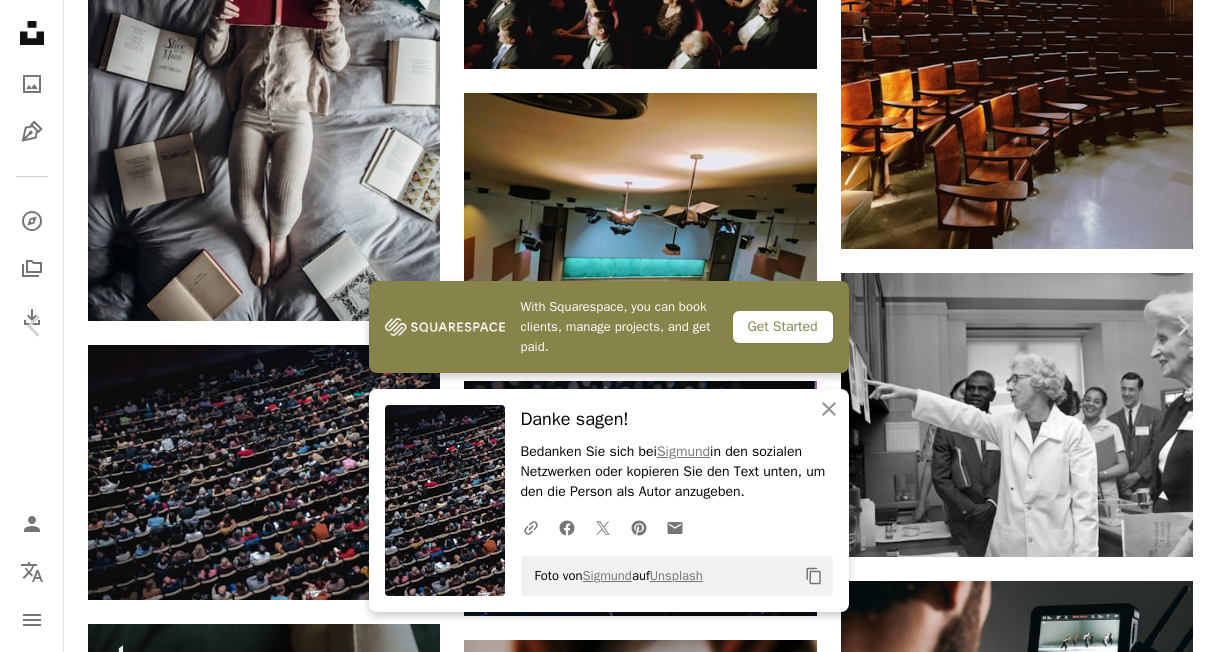 click on "An X shape" at bounding box center [20, 20] 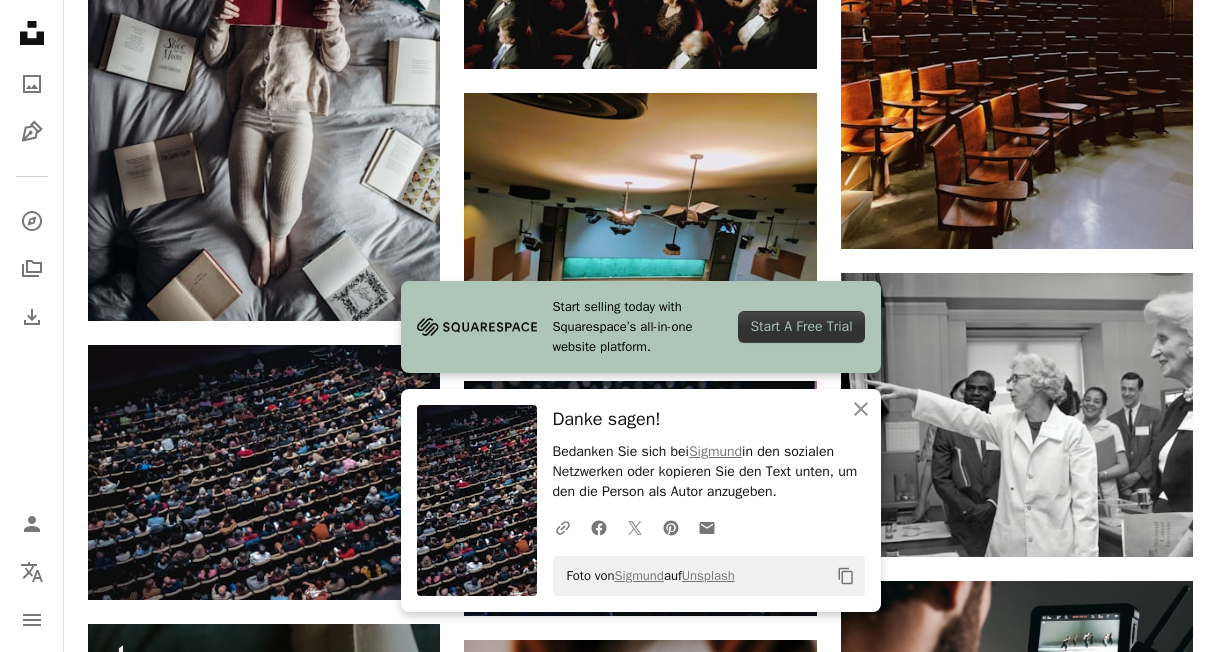 click on "Unsplash logo Unsplash-Startseite" 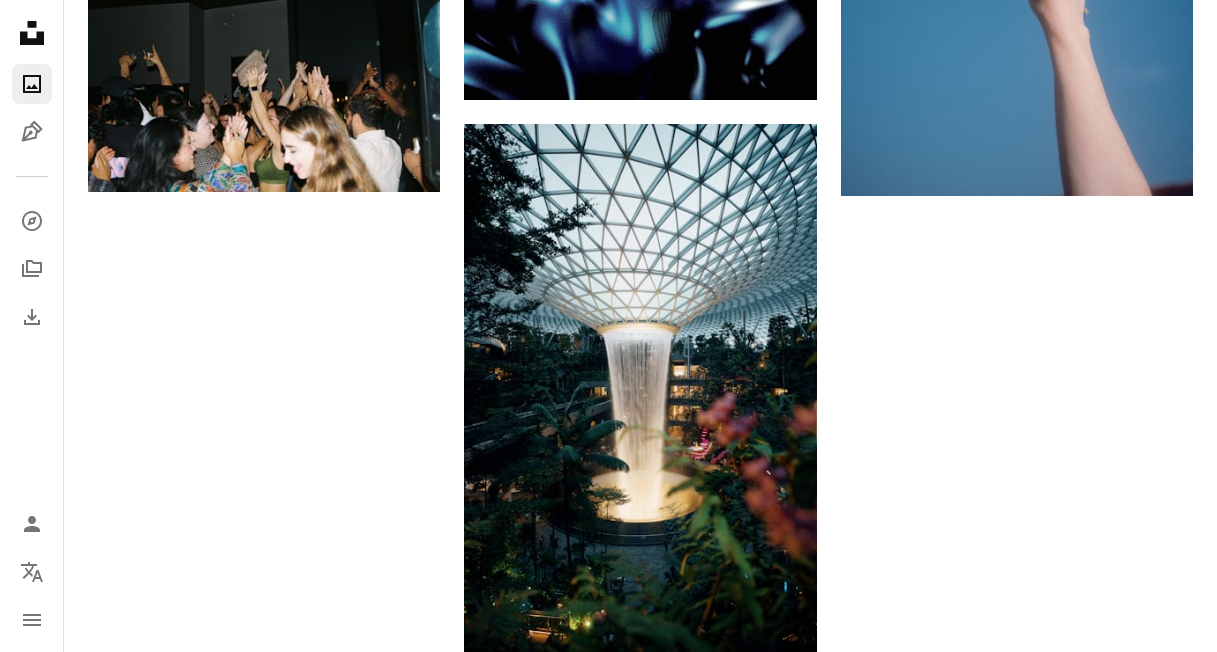 scroll, scrollTop: 0, scrollLeft: 0, axis: both 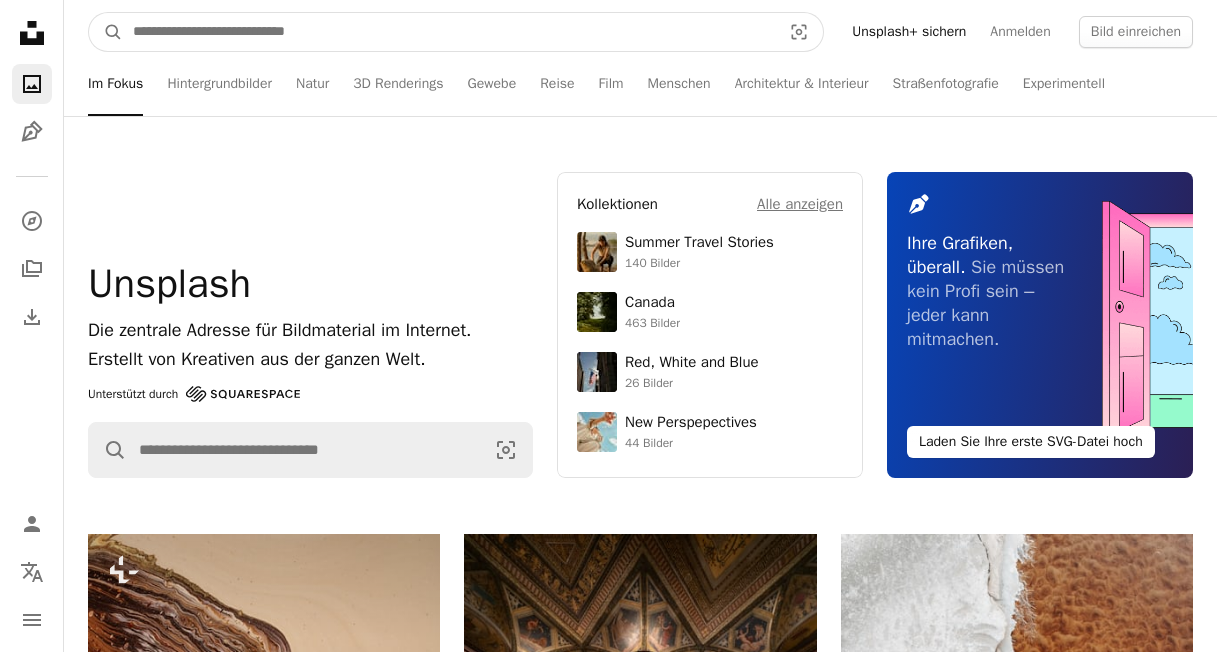 click at bounding box center [449, 32] 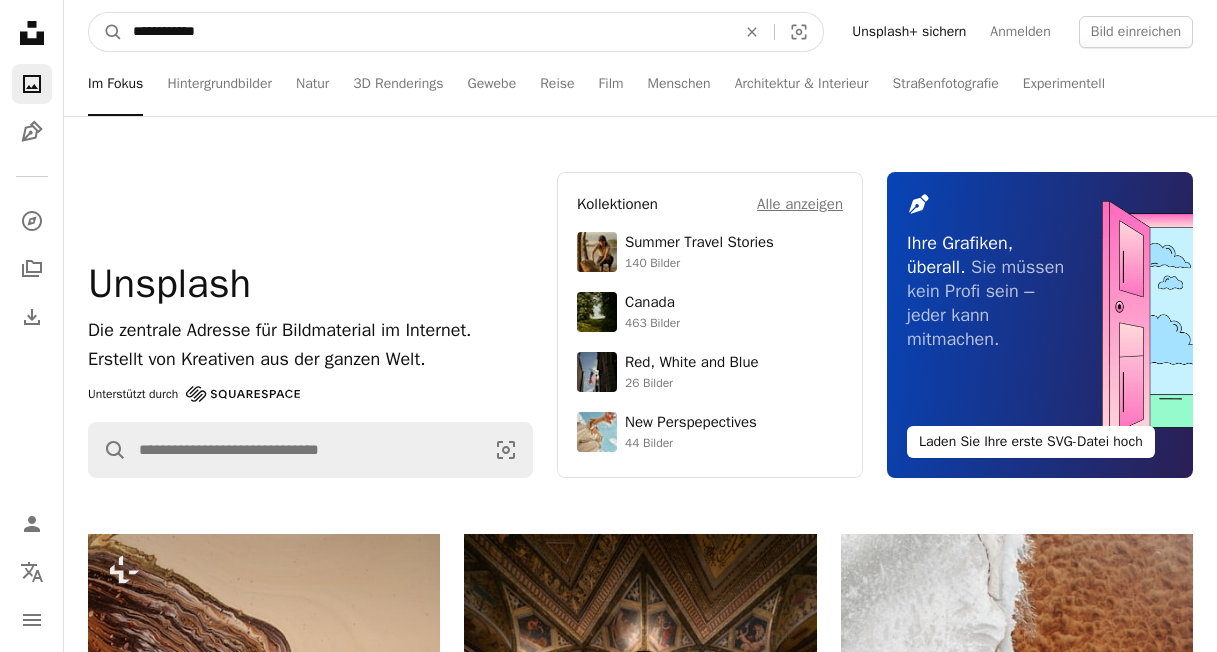 type on "**********" 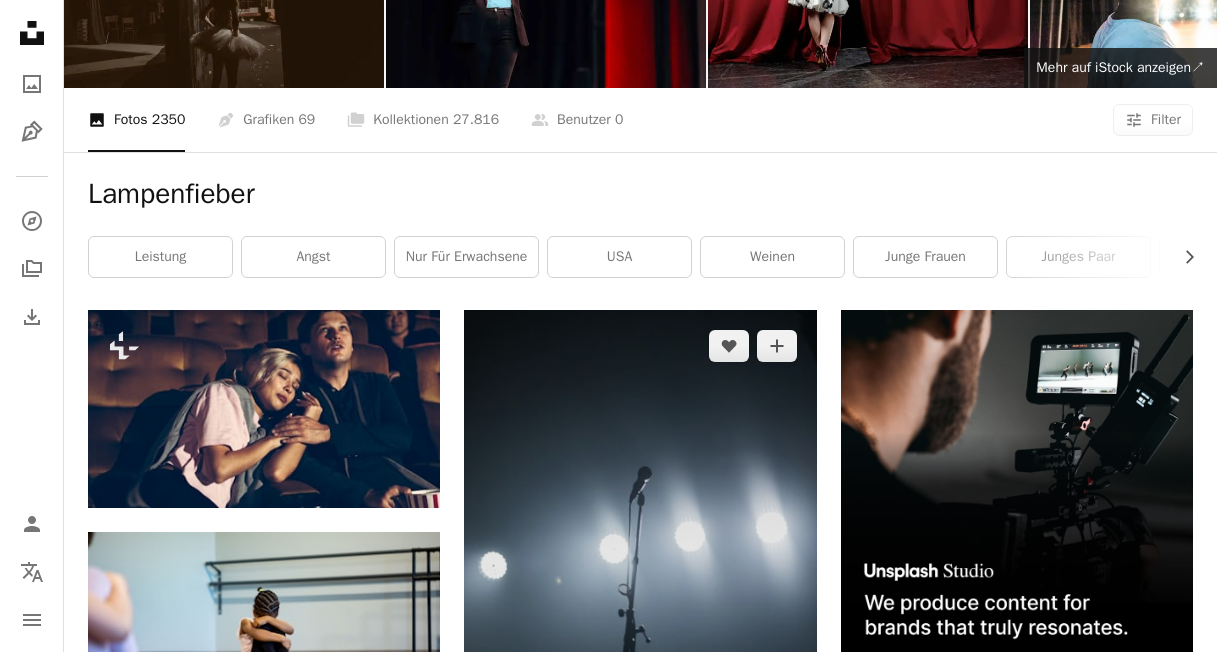 scroll, scrollTop: 402, scrollLeft: 0, axis: vertical 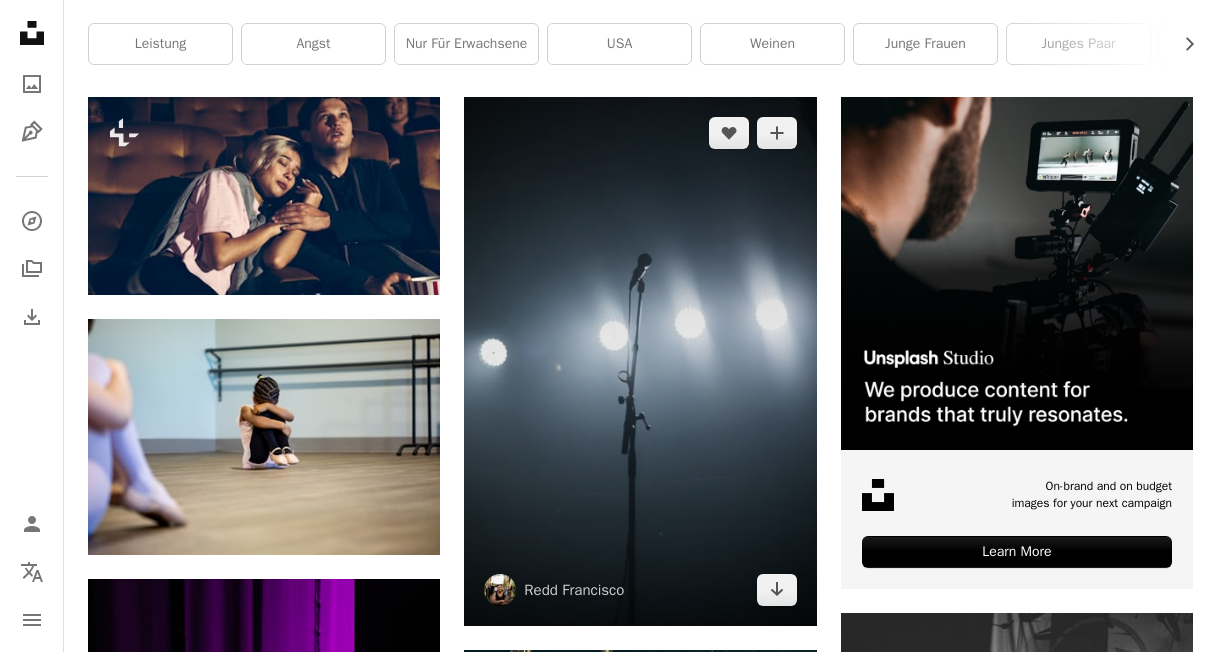 click at bounding box center (640, 361) 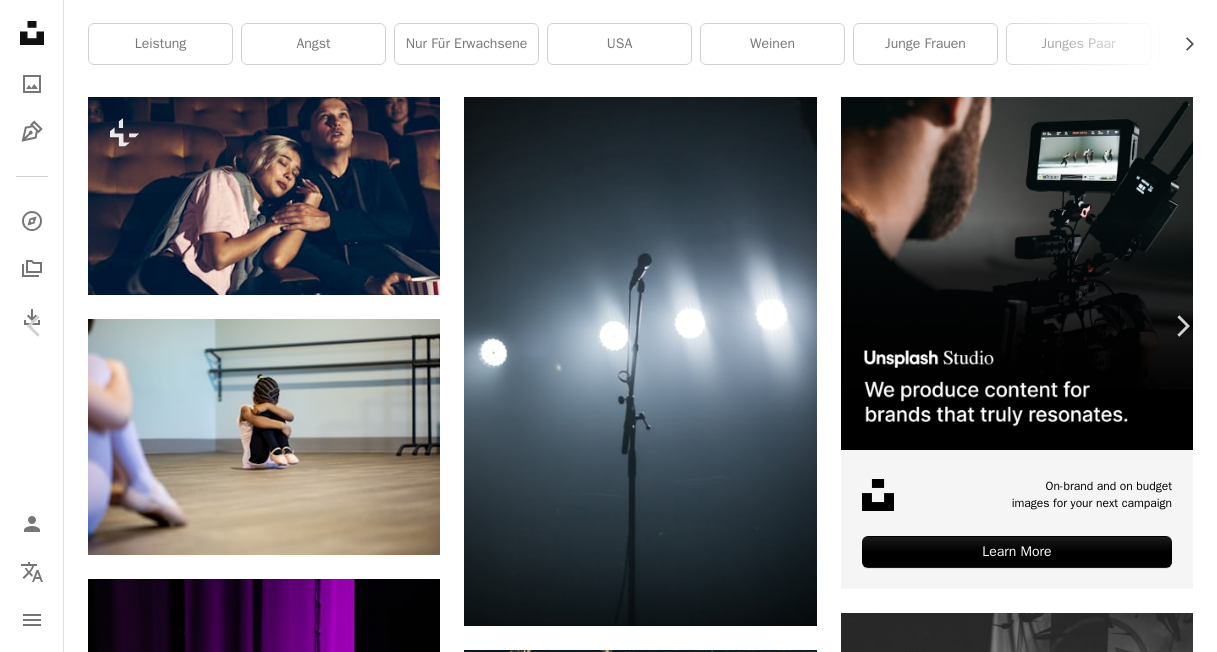 scroll, scrollTop: 1277, scrollLeft: 0, axis: vertical 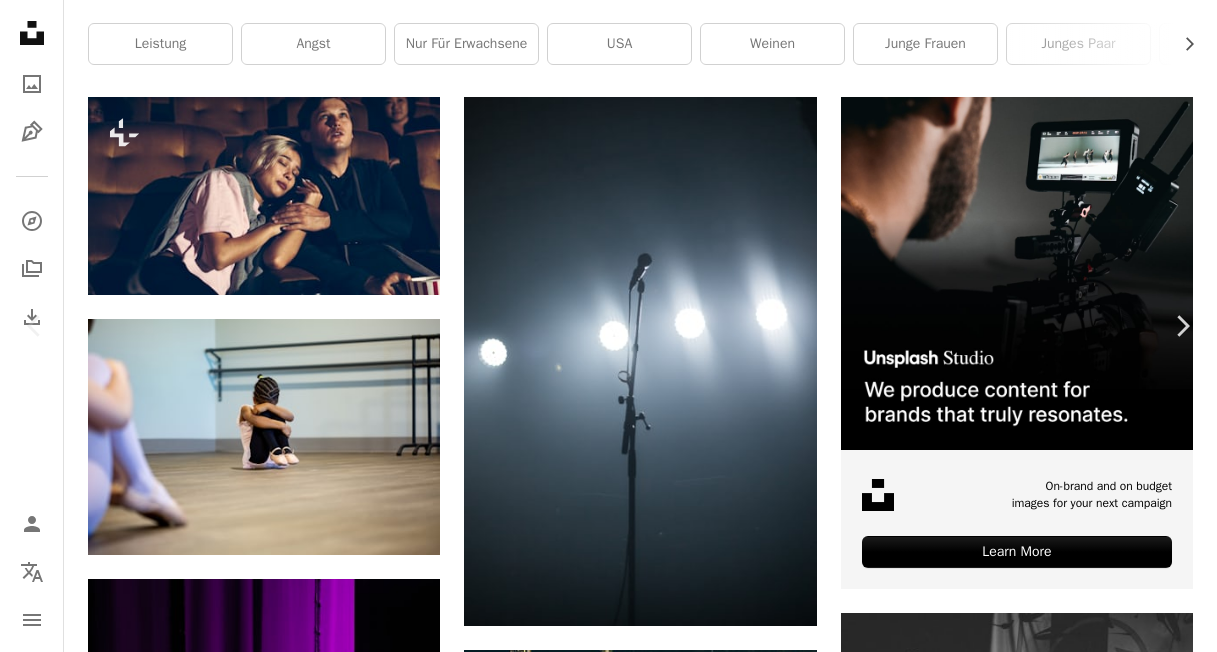 click on "Kostenlos herunterladen" at bounding box center (986, 3706) 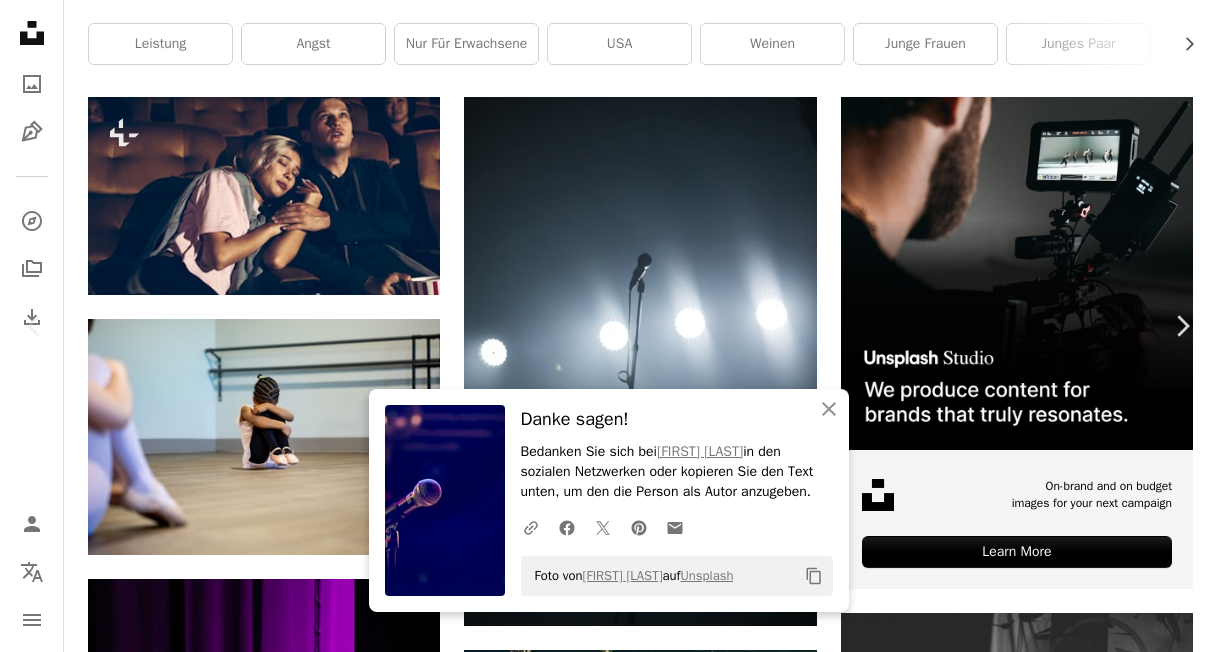 click on "An X shape" at bounding box center (20, 20) 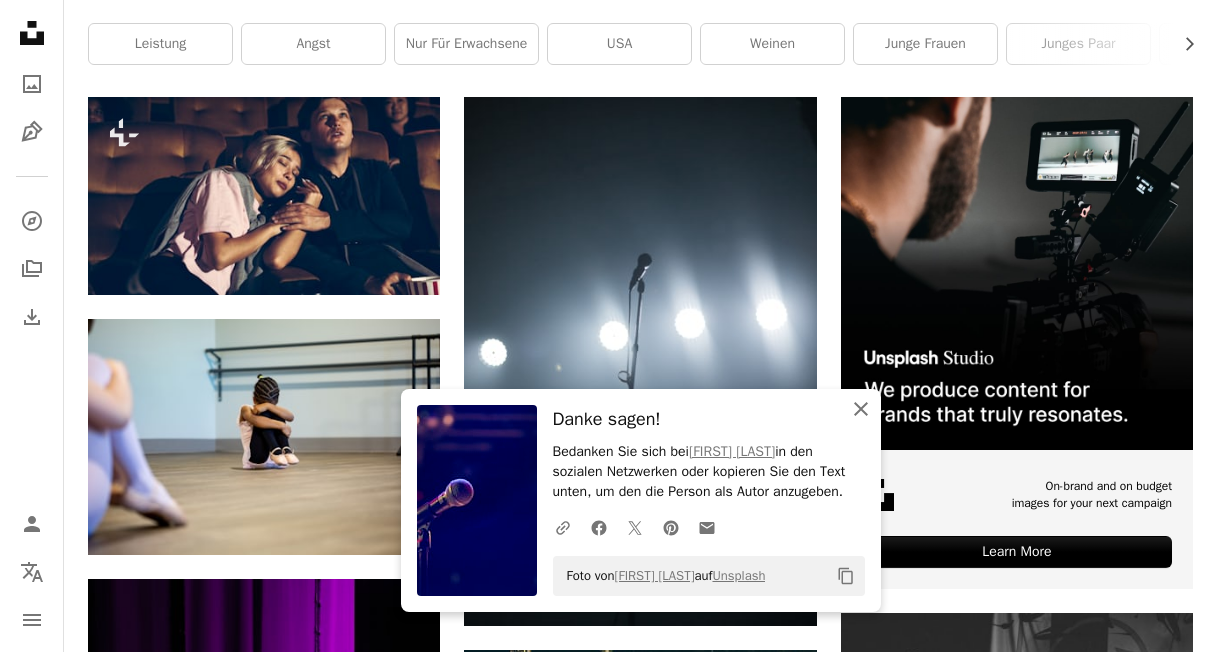 click on "An X shape" 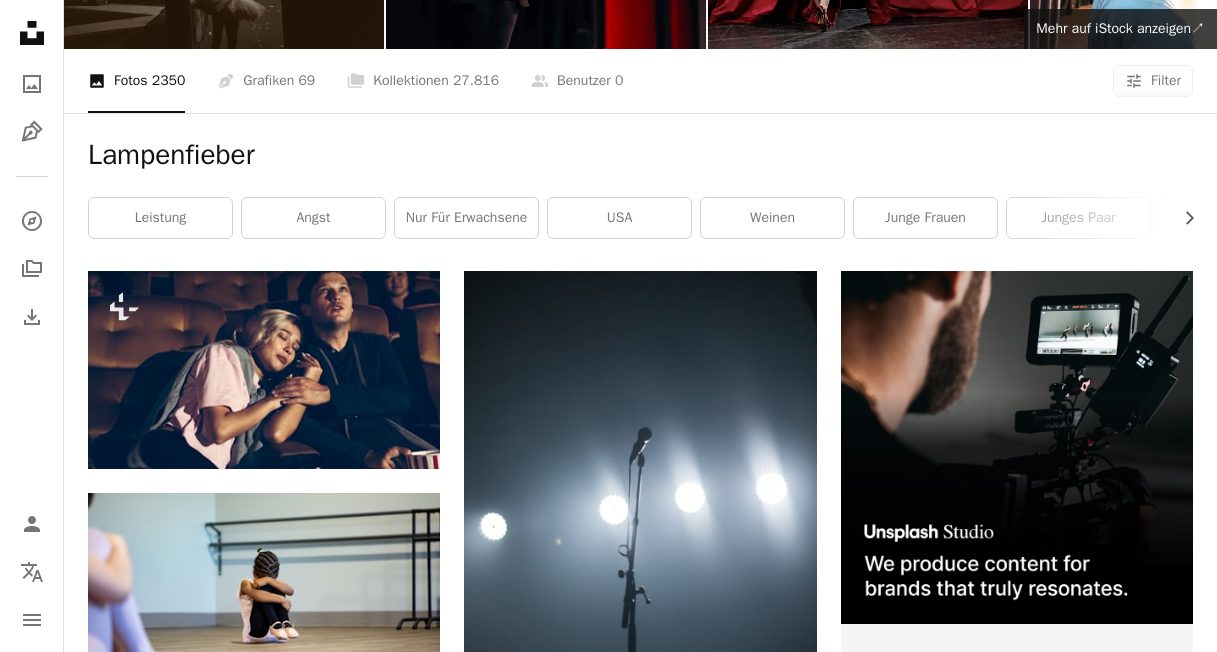 scroll, scrollTop: 0, scrollLeft: 0, axis: both 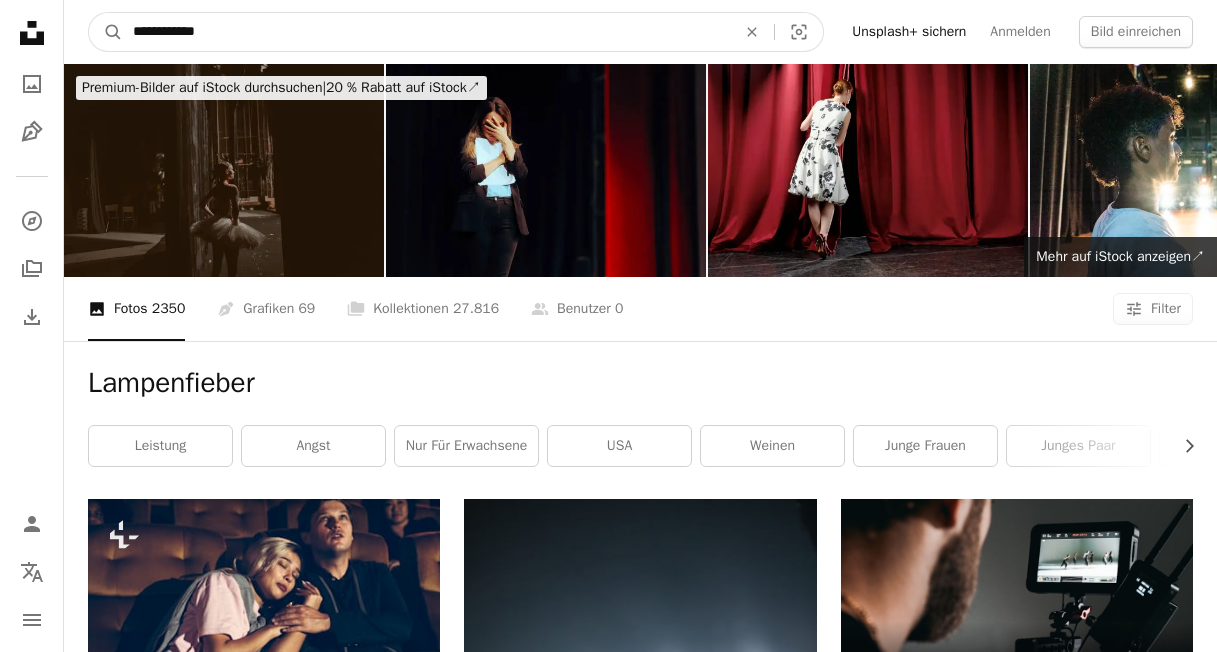 click on "**********" at bounding box center [426, 32] 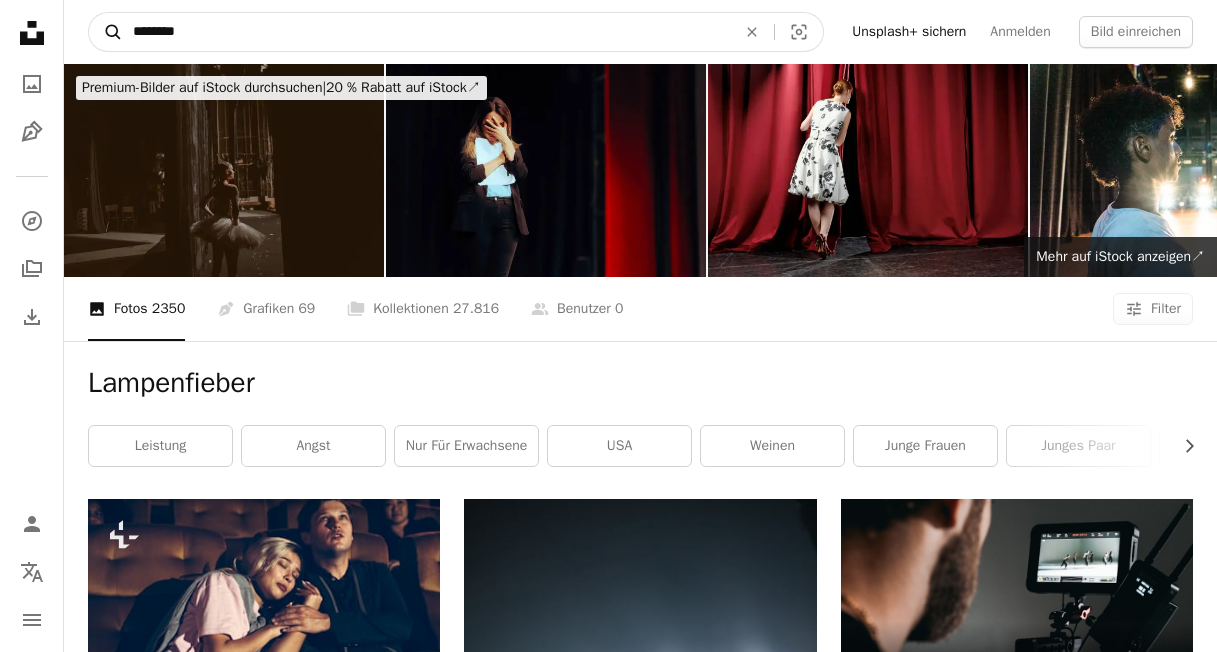 type on "*********" 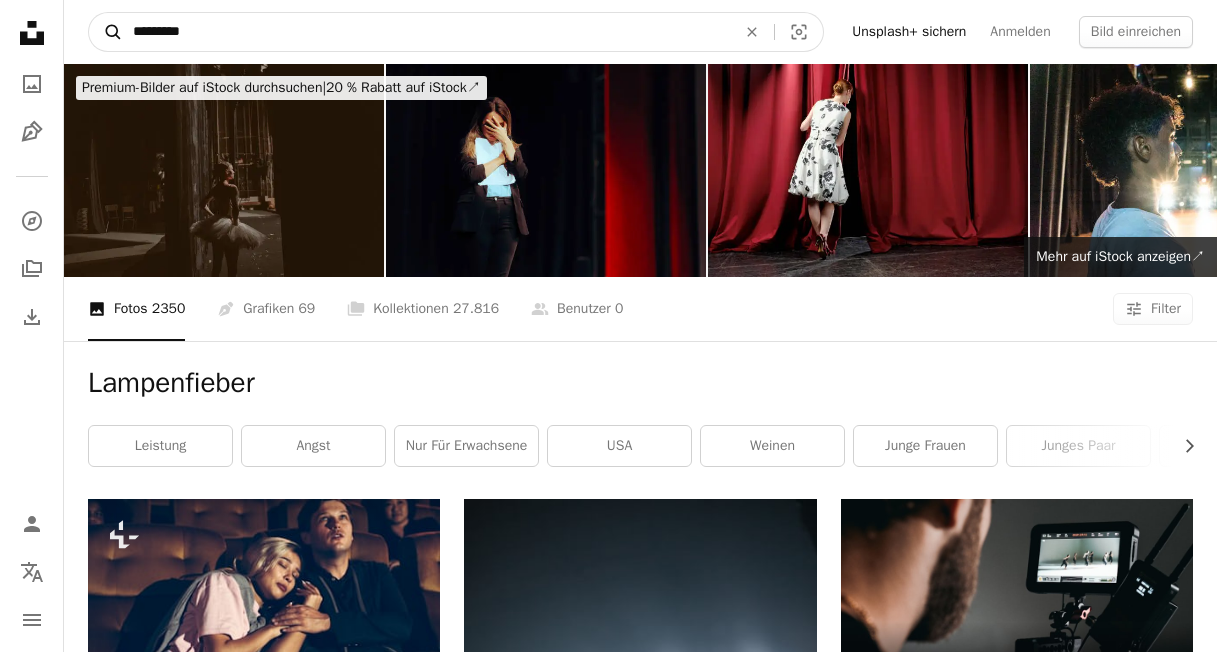 click on "A magnifying glass" at bounding box center (106, 32) 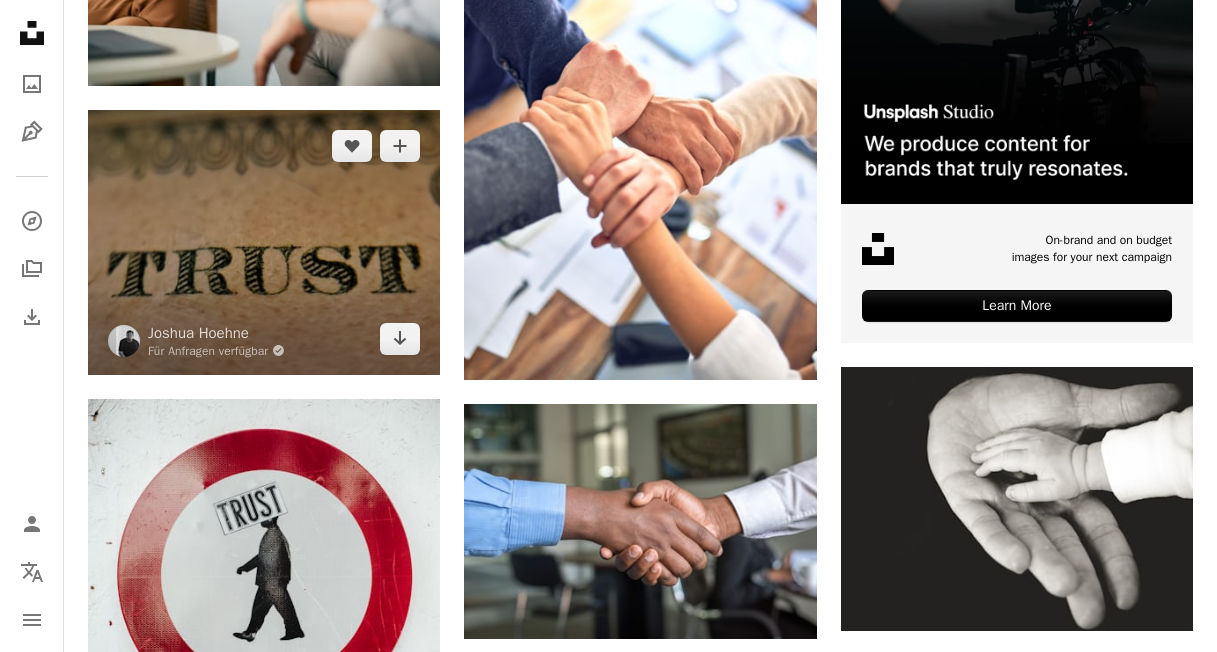scroll, scrollTop: 684, scrollLeft: 0, axis: vertical 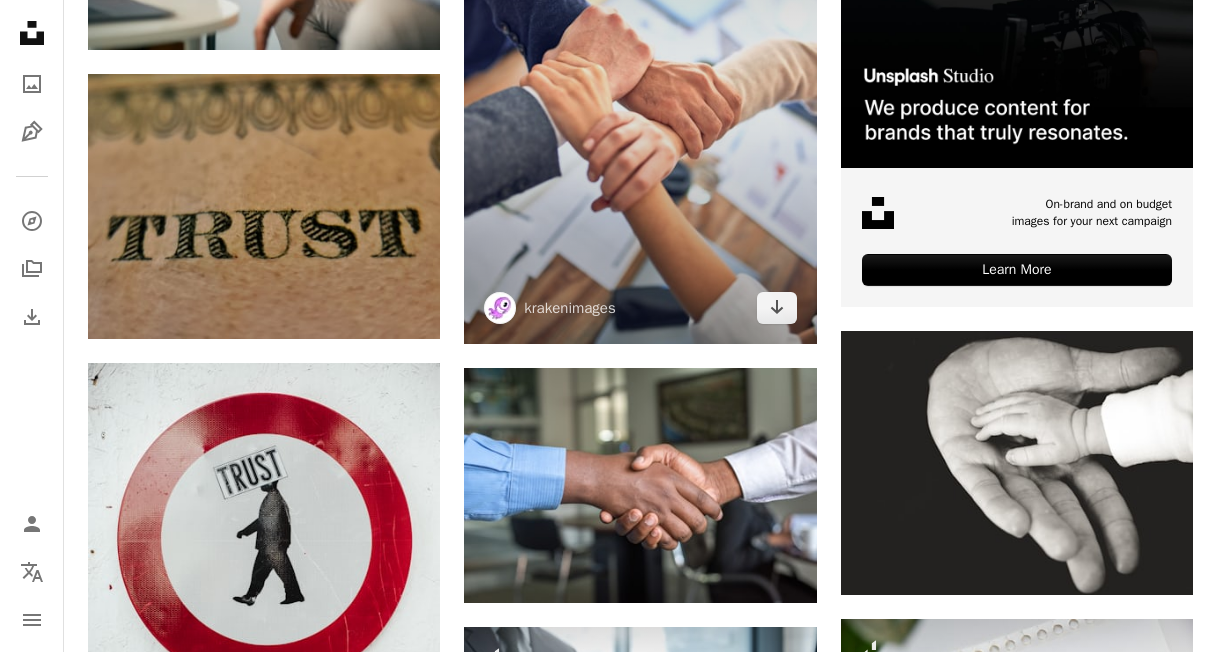 click at bounding box center [640, 79] 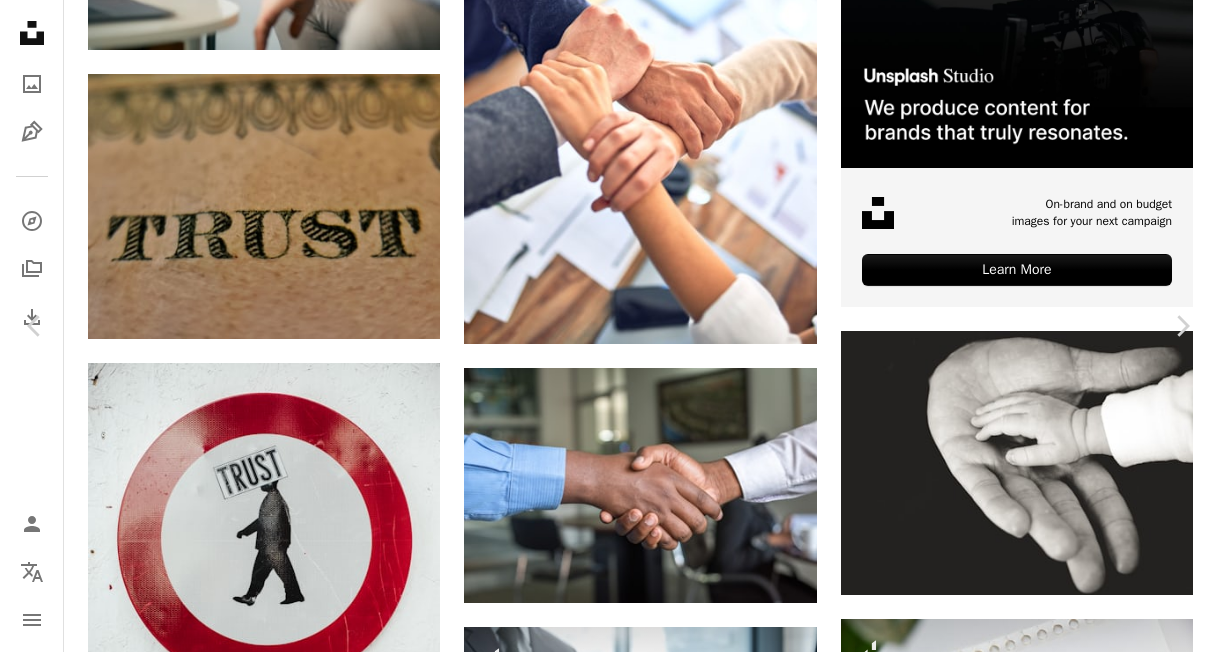 scroll, scrollTop: 74, scrollLeft: 0, axis: vertical 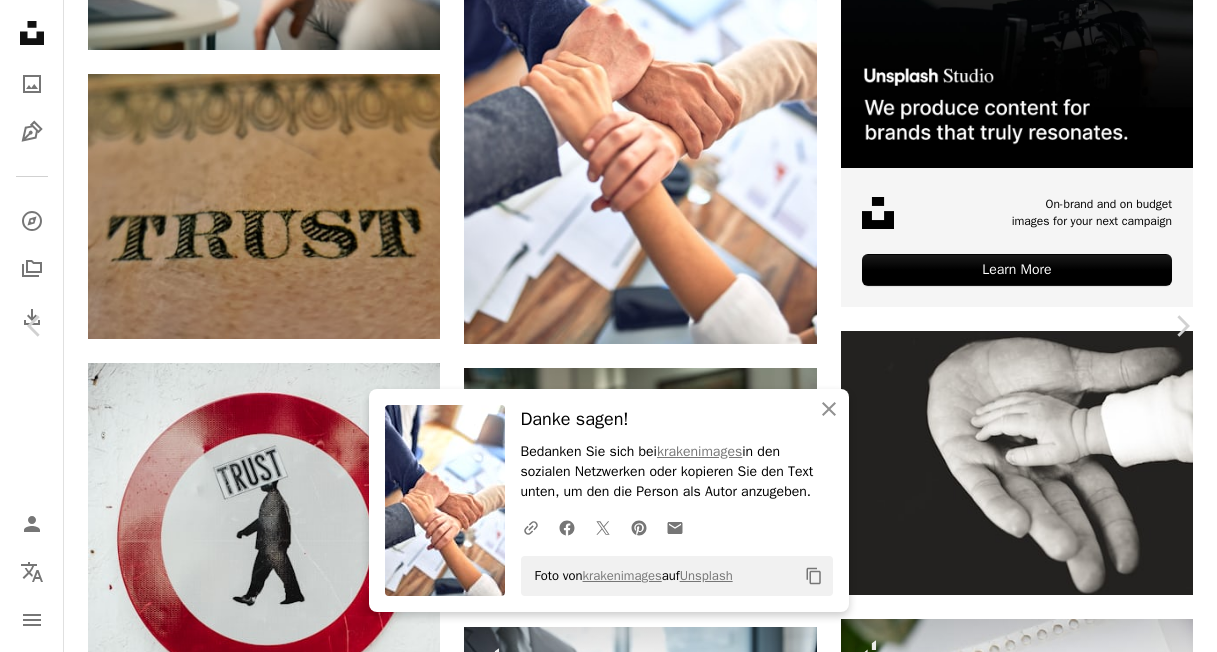 click on "An X shape" at bounding box center (20, 20) 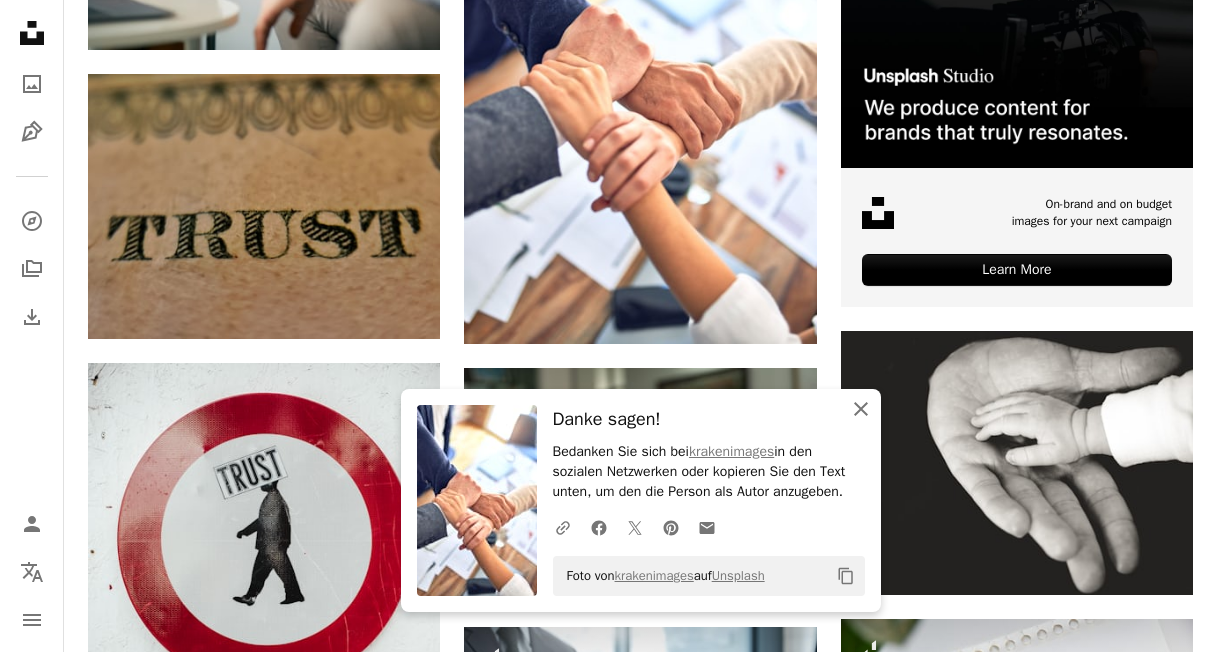 click on "An X shape" 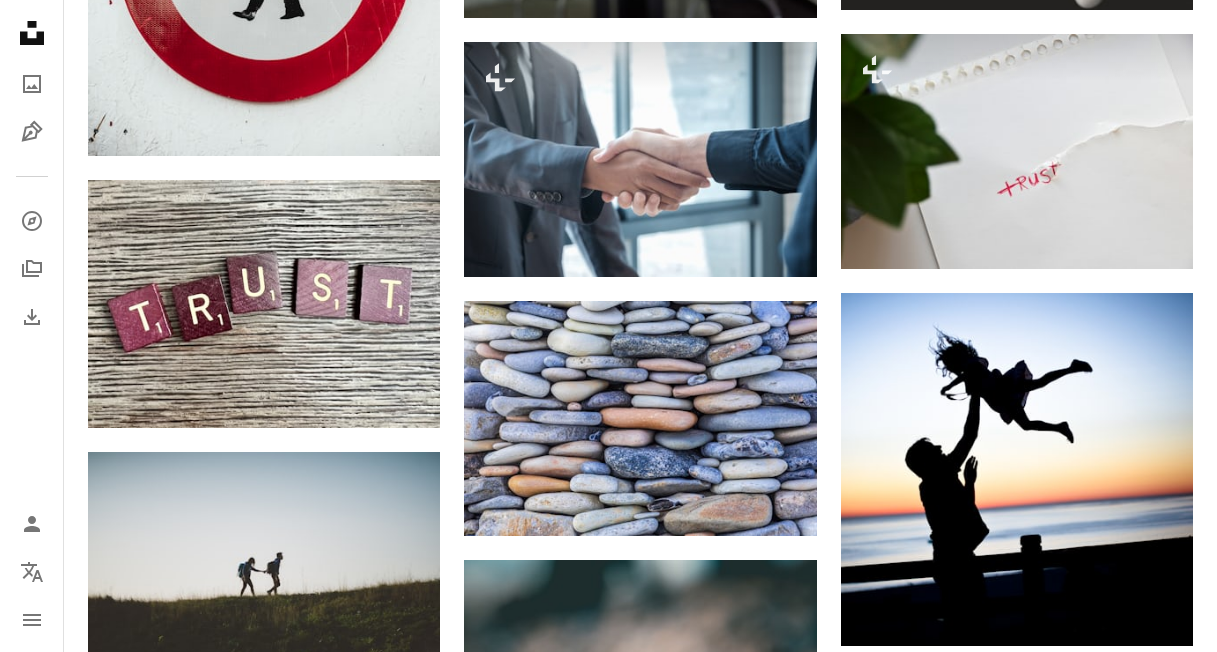 scroll, scrollTop: 1404, scrollLeft: 0, axis: vertical 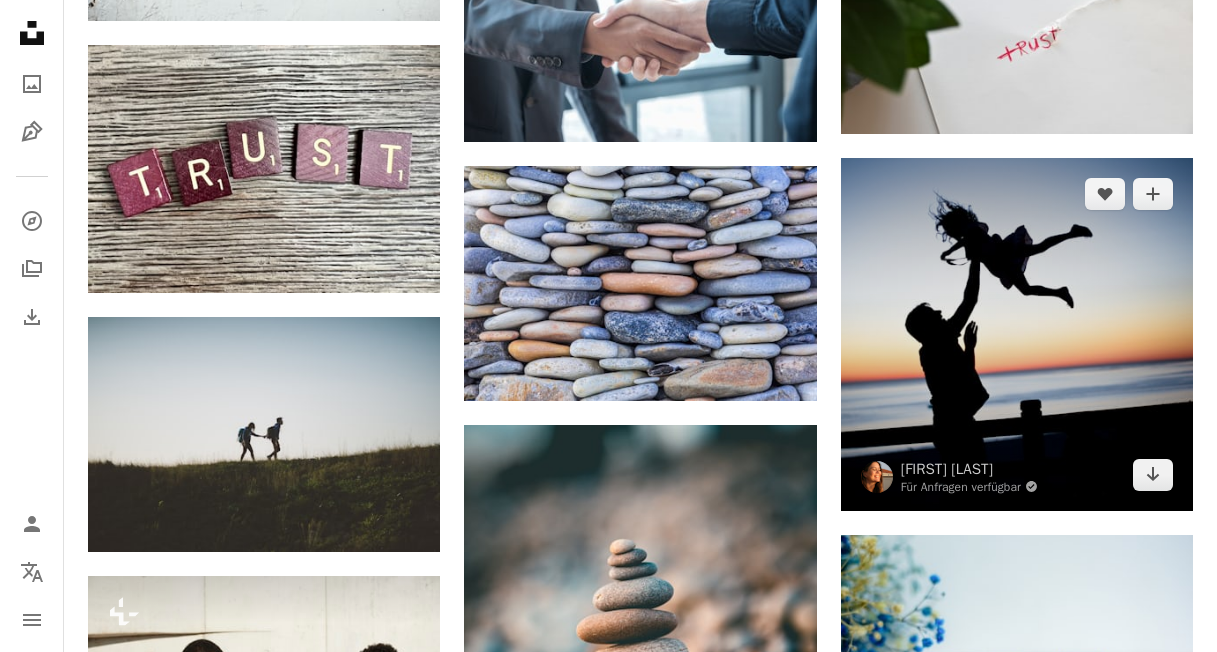 click at bounding box center (1017, 334) 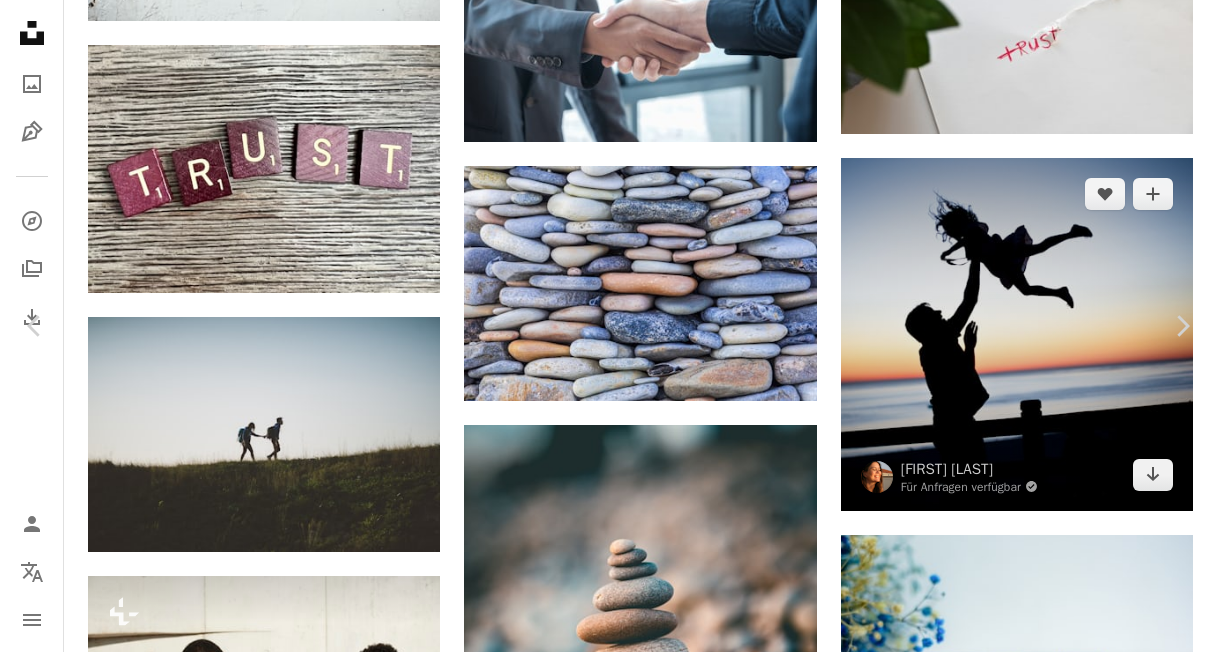 scroll, scrollTop: 74, scrollLeft: 0, axis: vertical 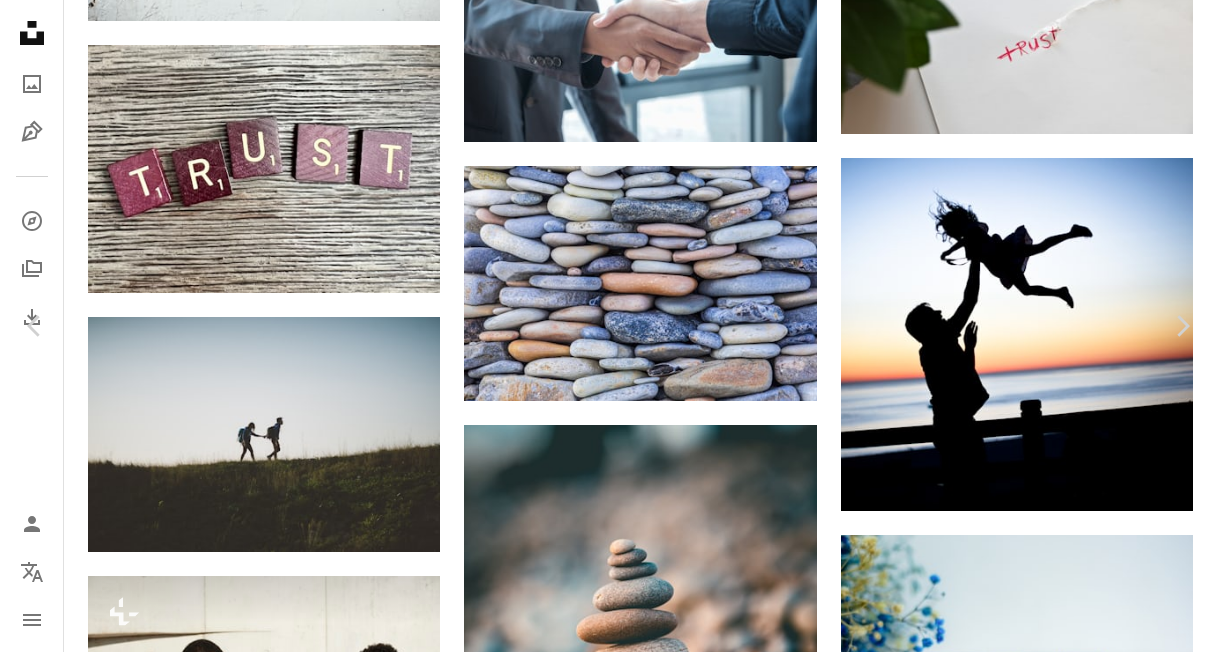 click on "Kostenlos herunterladen" at bounding box center (986, 2469) 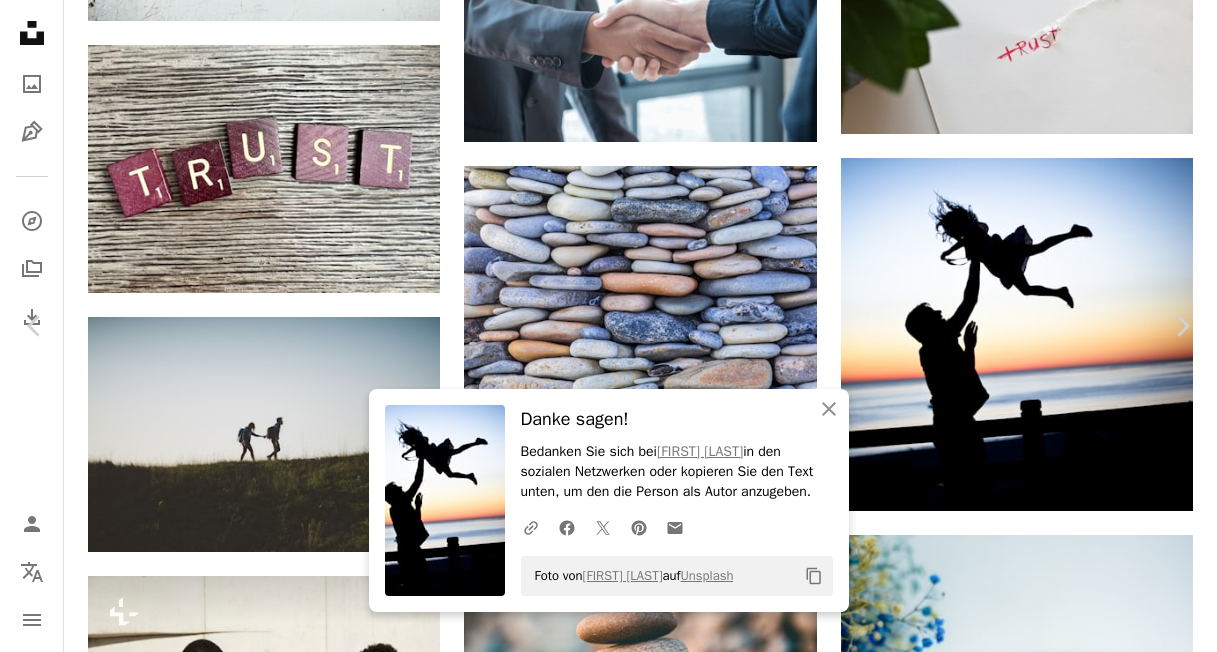 click on "An X shape" at bounding box center [20, 20] 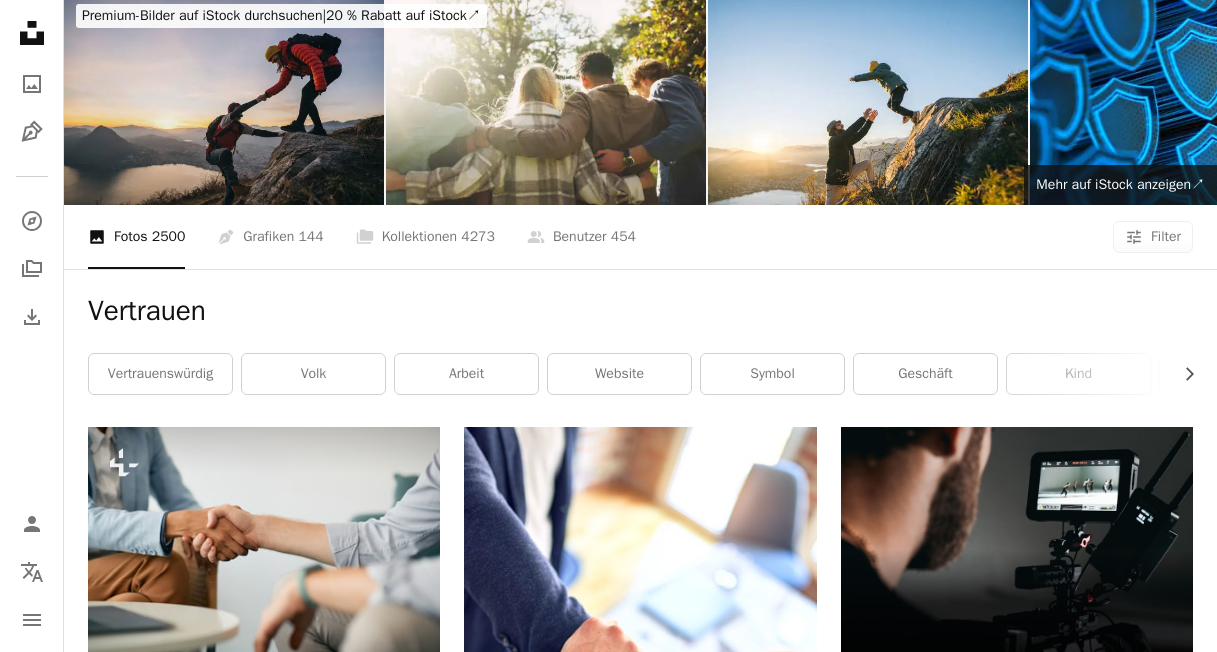 scroll, scrollTop: 0, scrollLeft: 0, axis: both 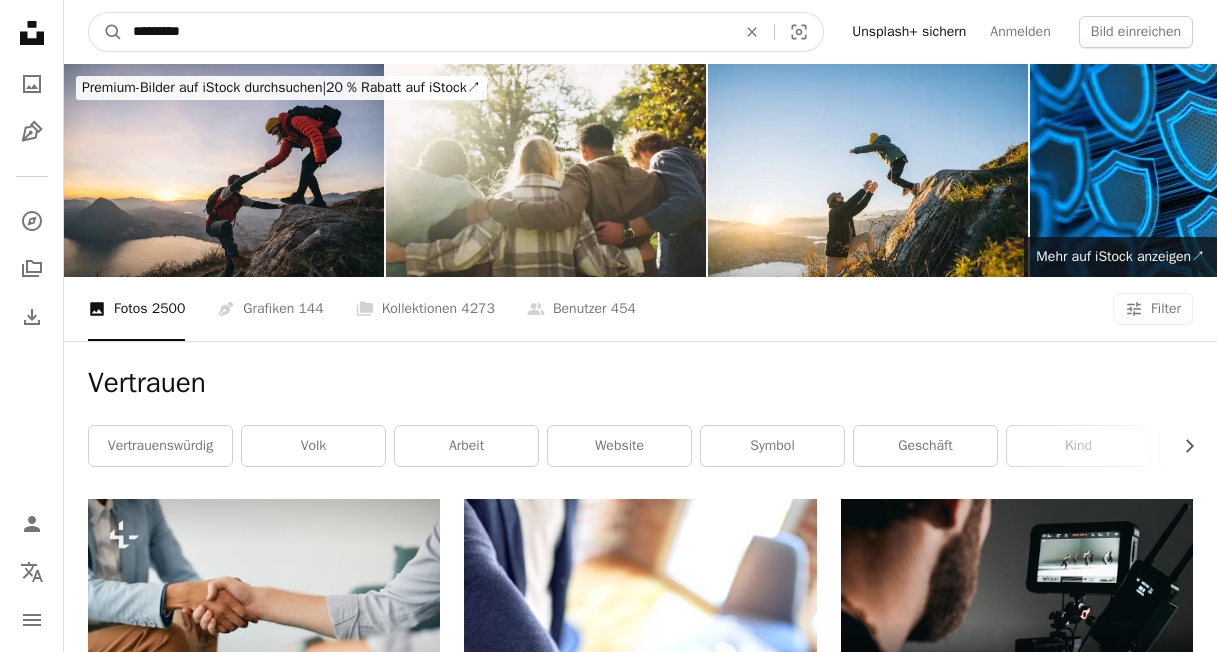 click on "*********" at bounding box center (426, 32) 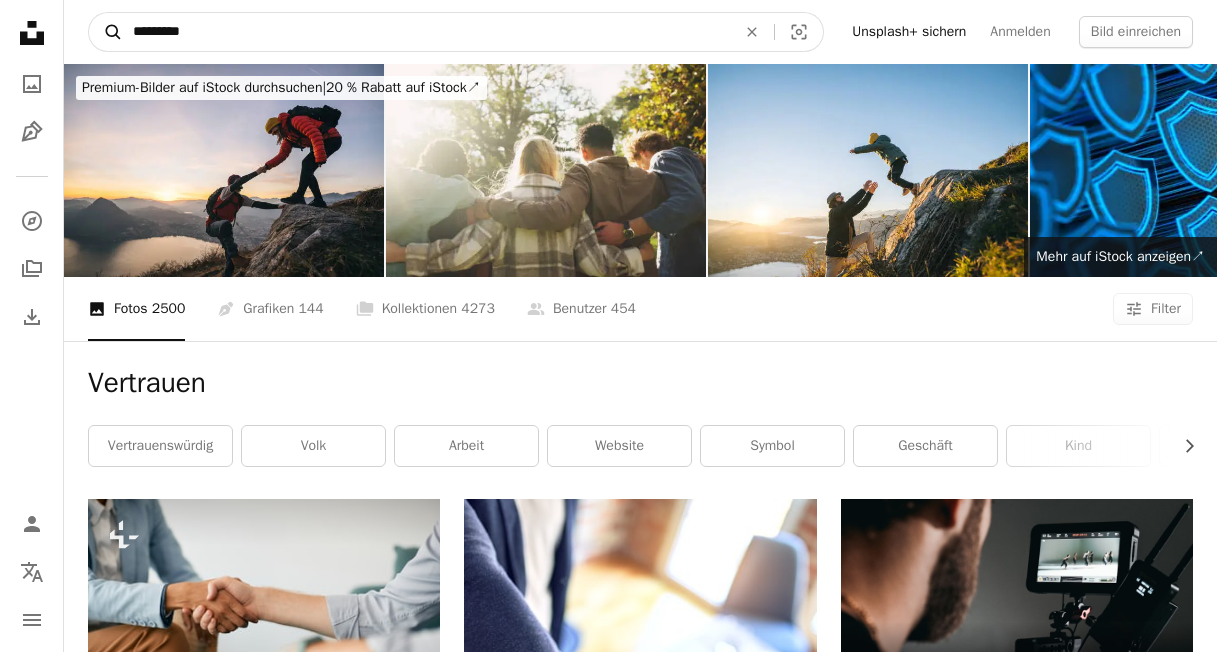 drag, startPoint x: 246, startPoint y: 27, endPoint x: 100, endPoint y: 24, distance: 146.03082 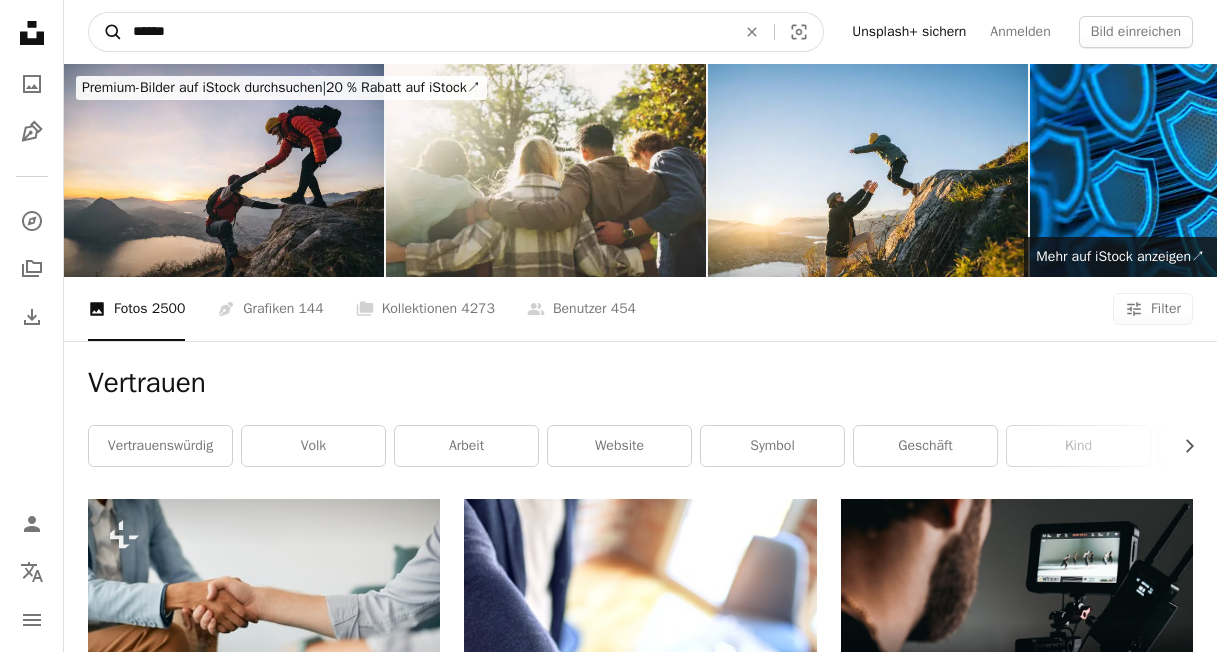 type on "*******" 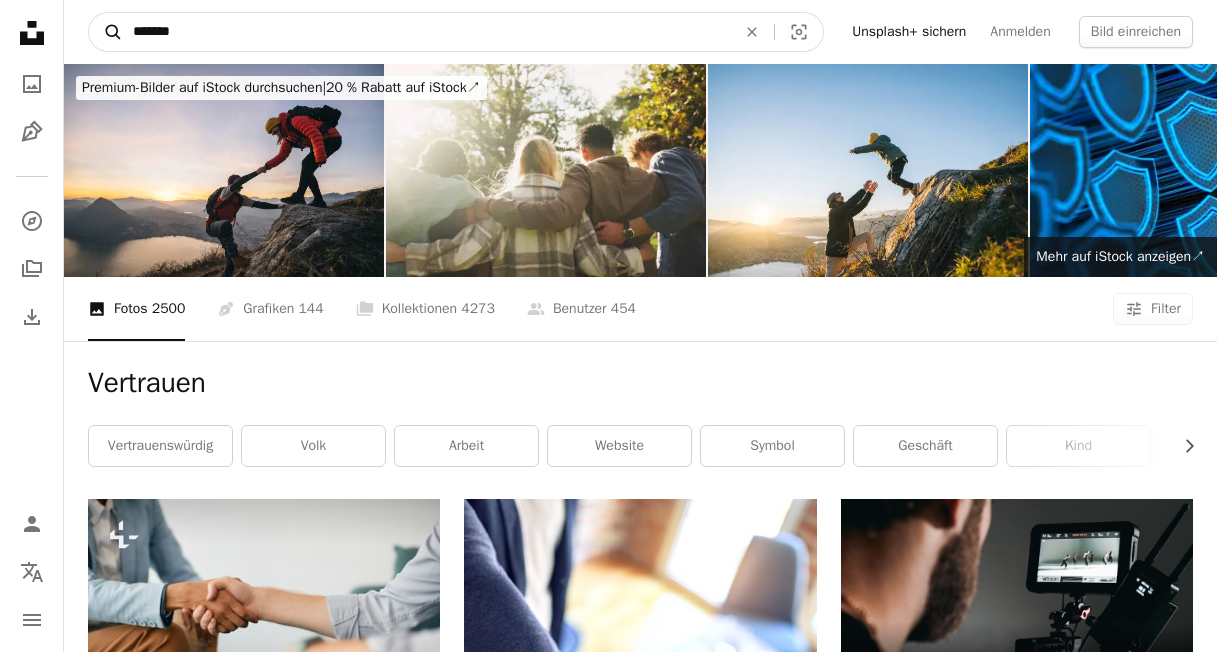 click on "A magnifying glass" at bounding box center (106, 32) 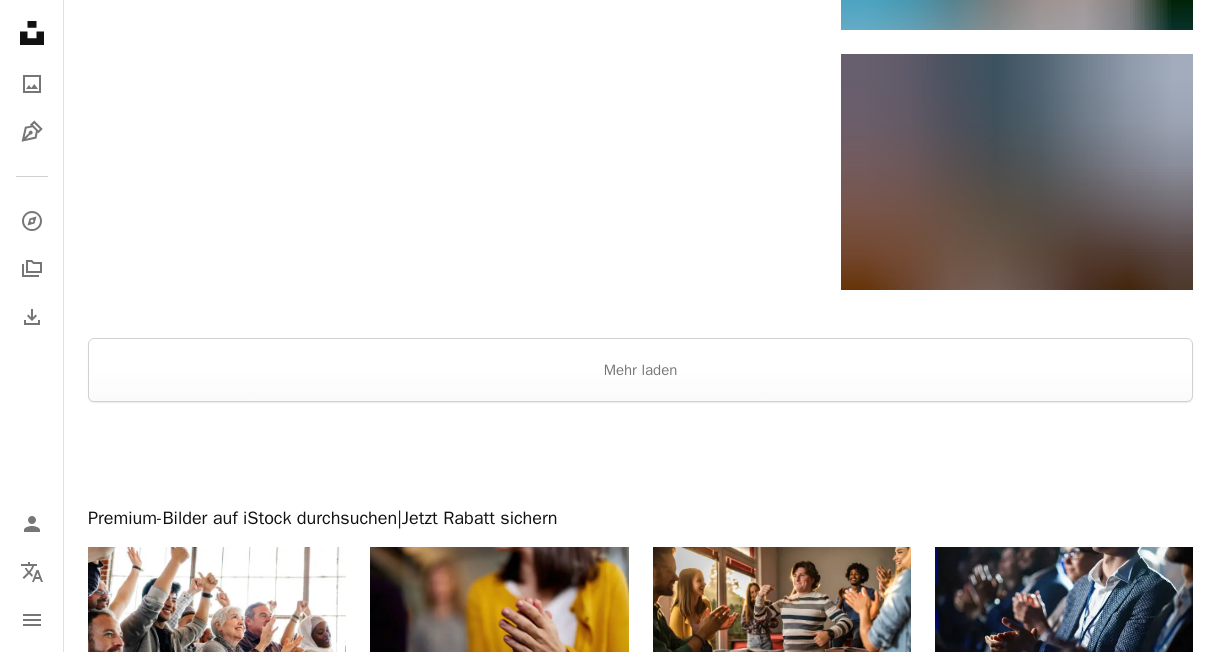 scroll, scrollTop: 2970, scrollLeft: 0, axis: vertical 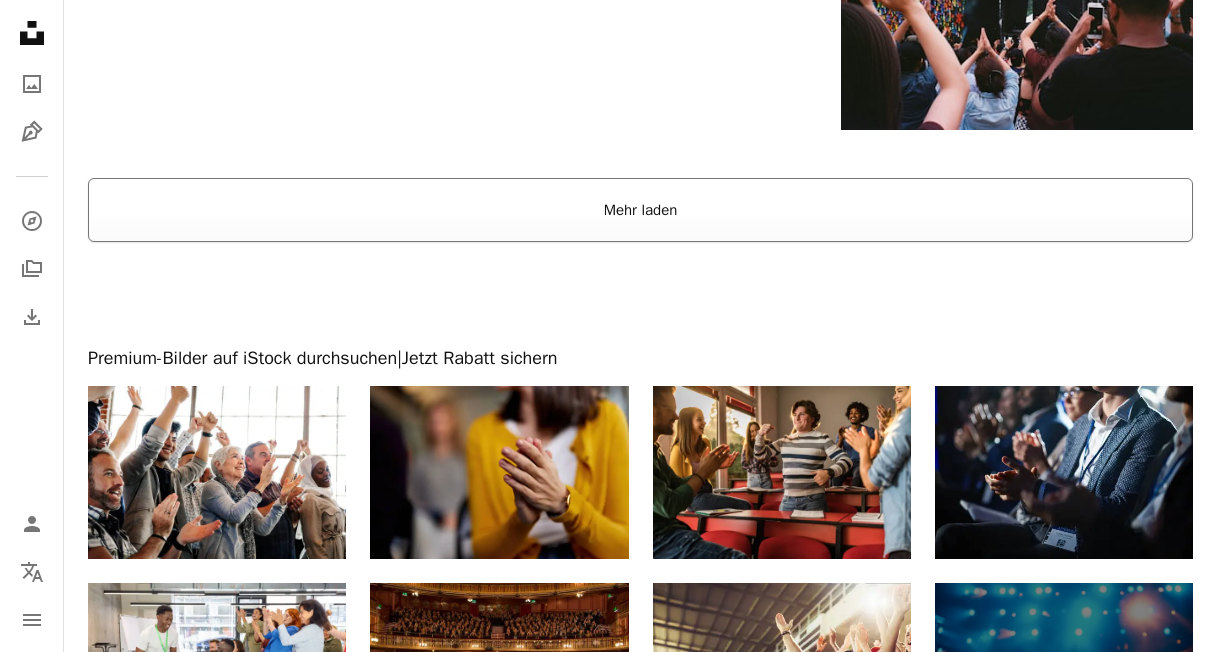 click on "Mehr laden" at bounding box center (640, 210) 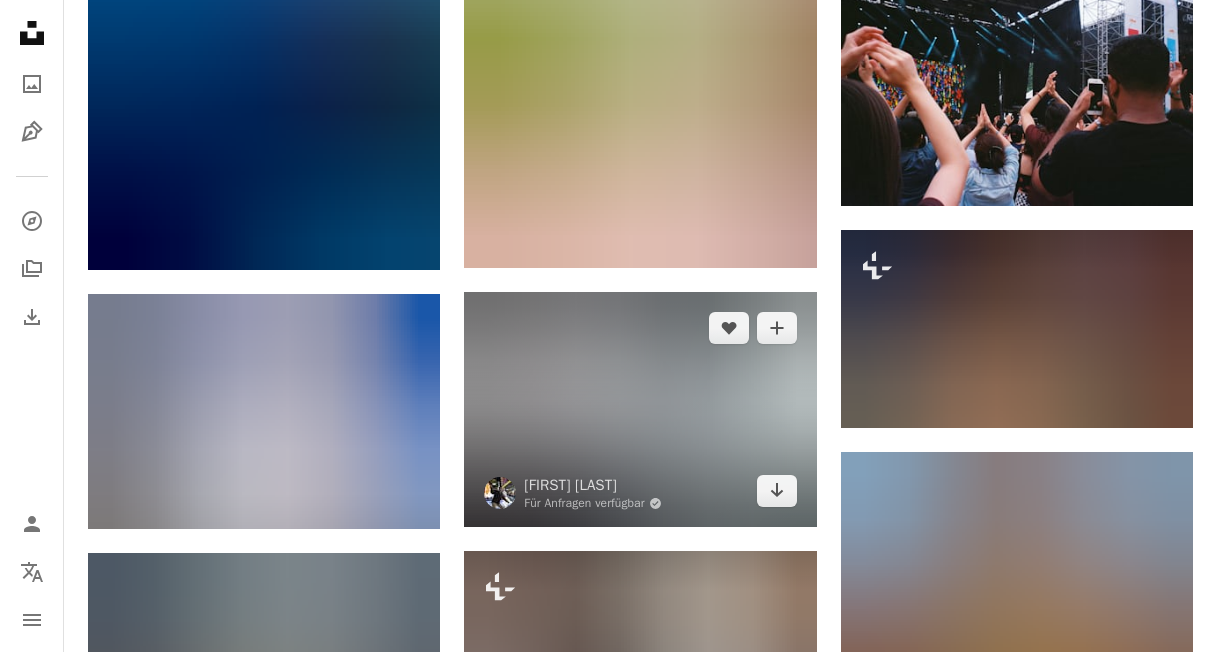 scroll, scrollTop: 2916, scrollLeft: 0, axis: vertical 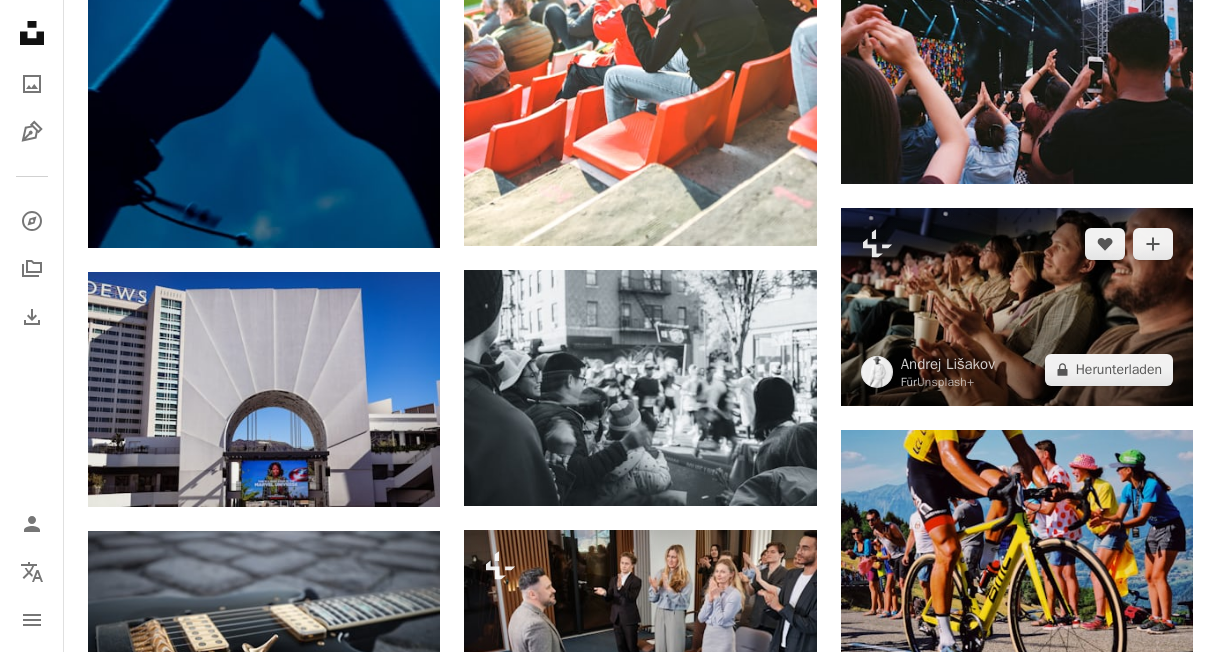 click at bounding box center (1017, 307) 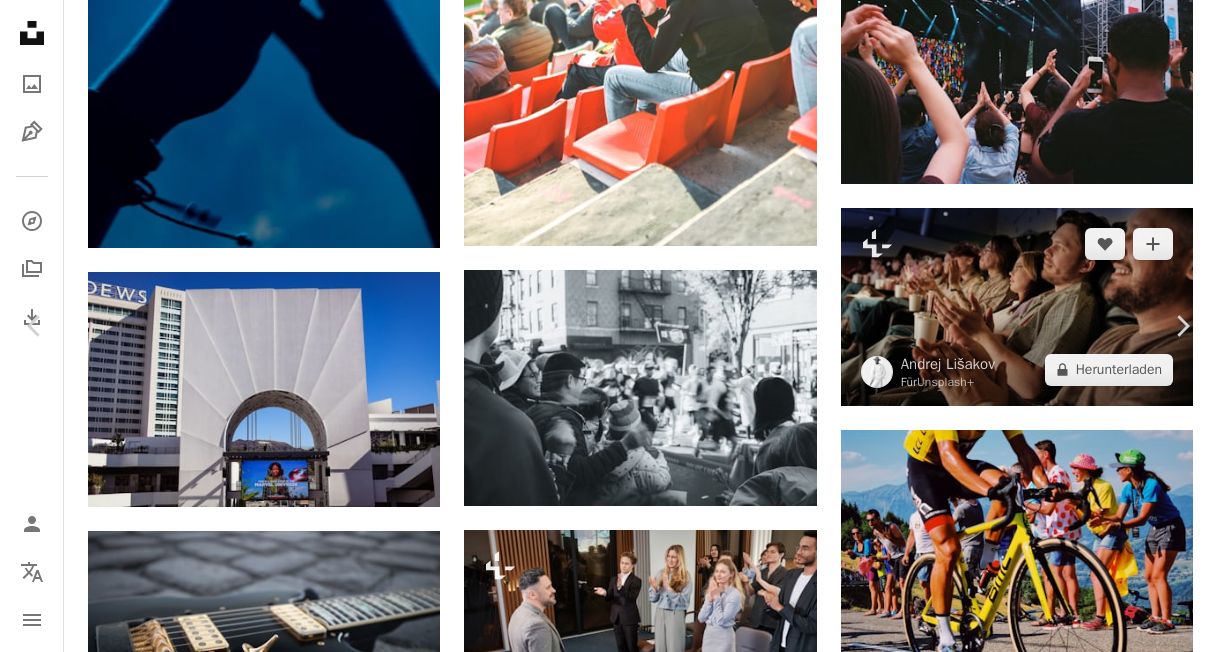 scroll, scrollTop: 74, scrollLeft: 0, axis: vertical 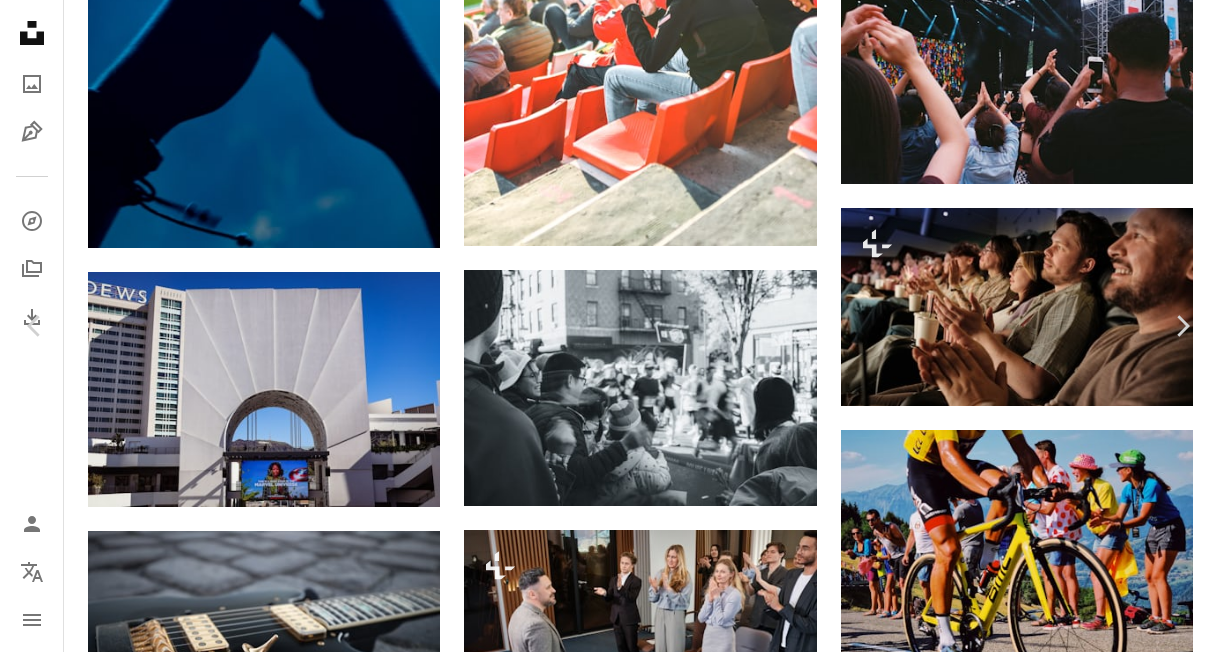 click on "A lock Herunterladen" at bounding box center [1043, 4845] 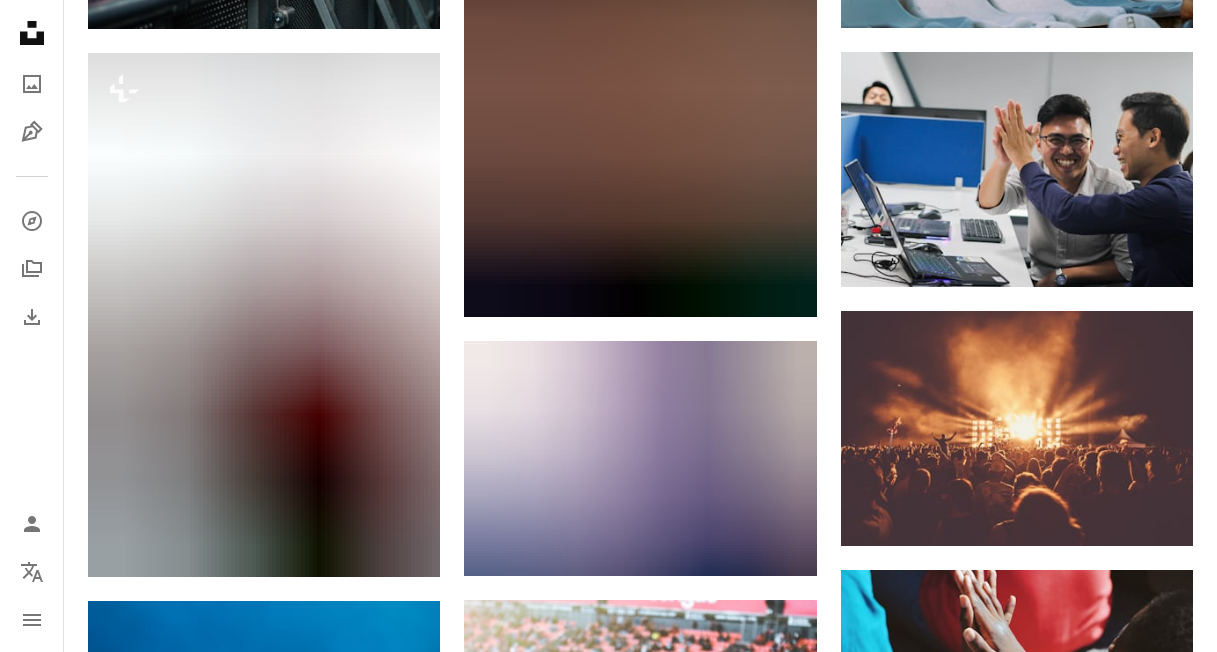 scroll, scrollTop: 1836, scrollLeft: 0, axis: vertical 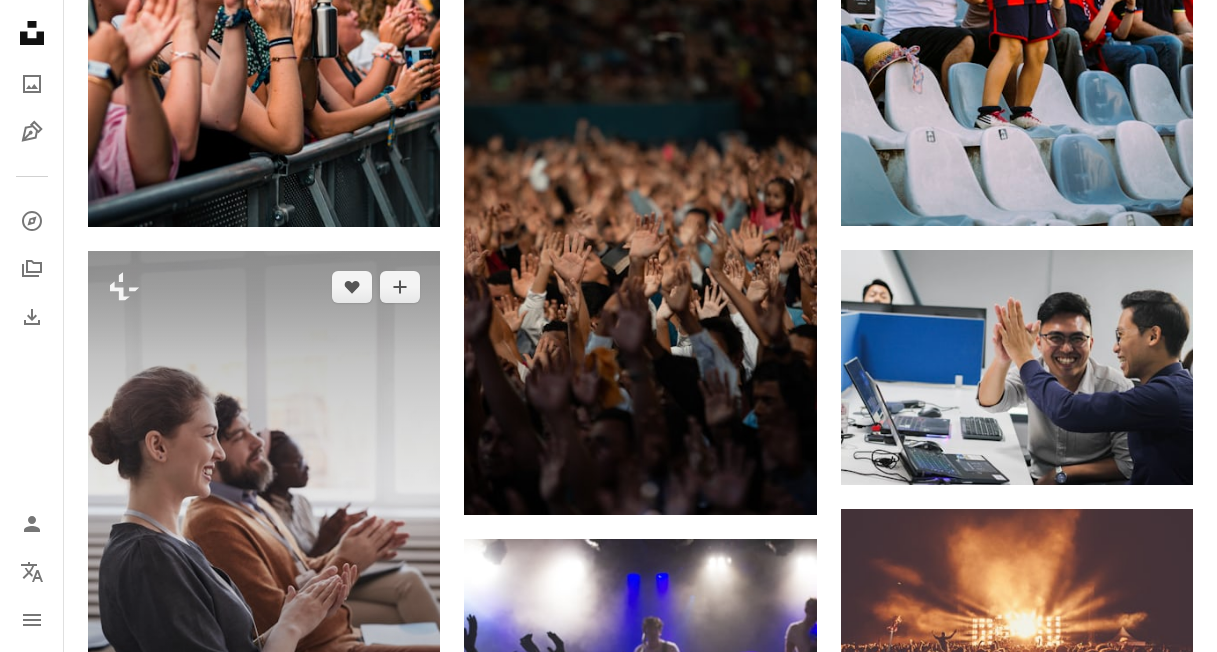 click at bounding box center [264, 513] 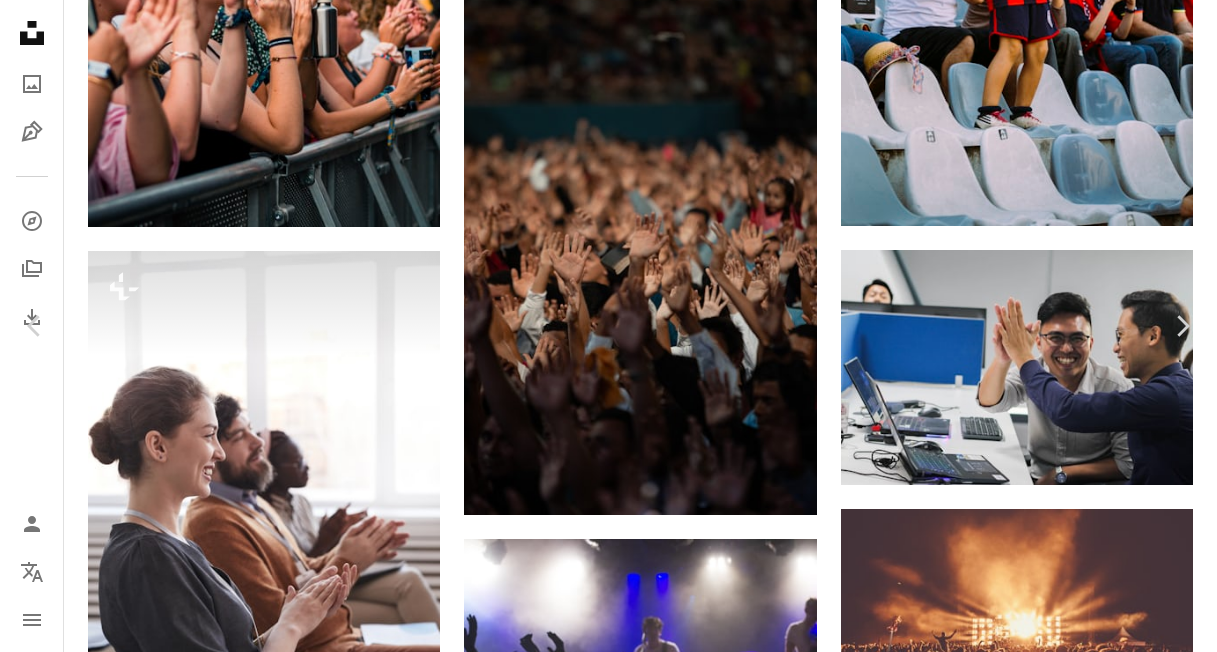 click on "A lock Herunterladen" at bounding box center [1043, 5941] 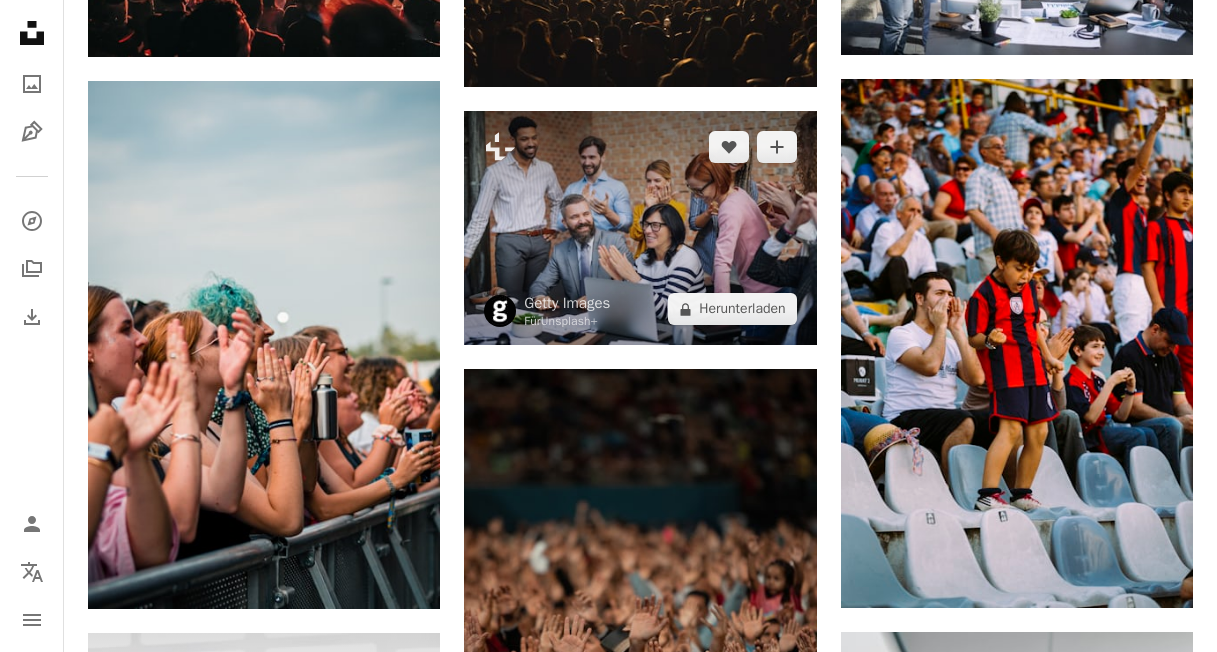 scroll, scrollTop: 1422, scrollLeft: 0, axis: vertical 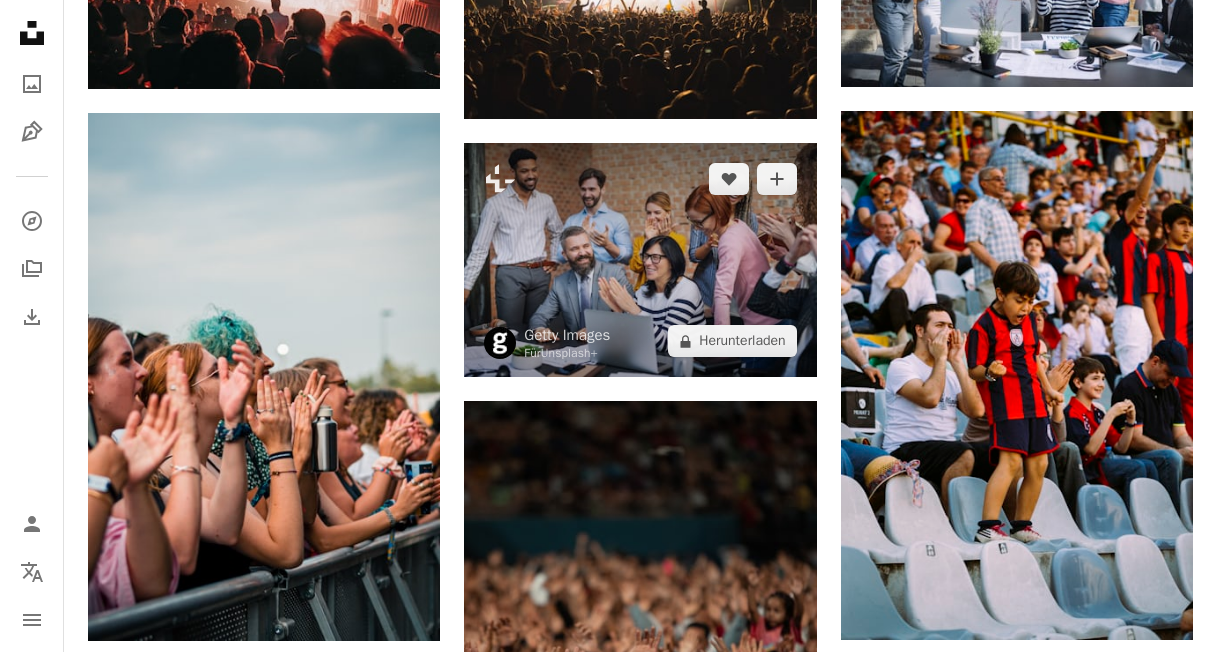 click at bounding box center (640, 260) 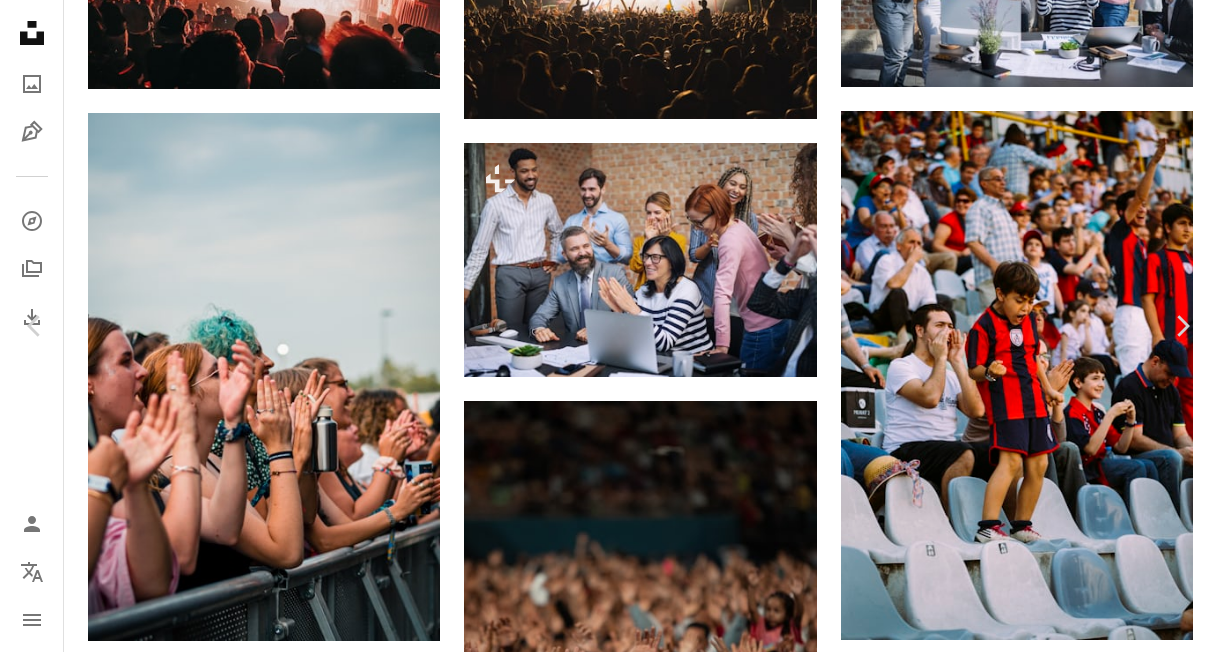 click on "An X shape" at bounding box center (20, 20) 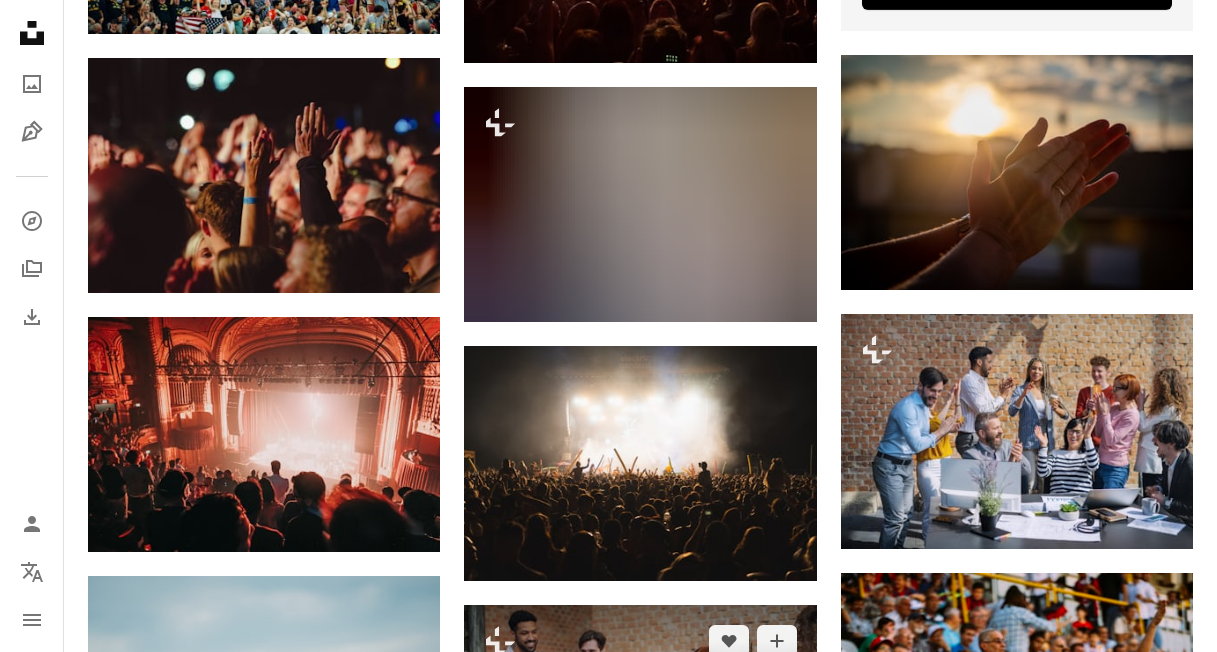 scroll, scrollTop: 954, scrollLeft: 0, axis: vertical 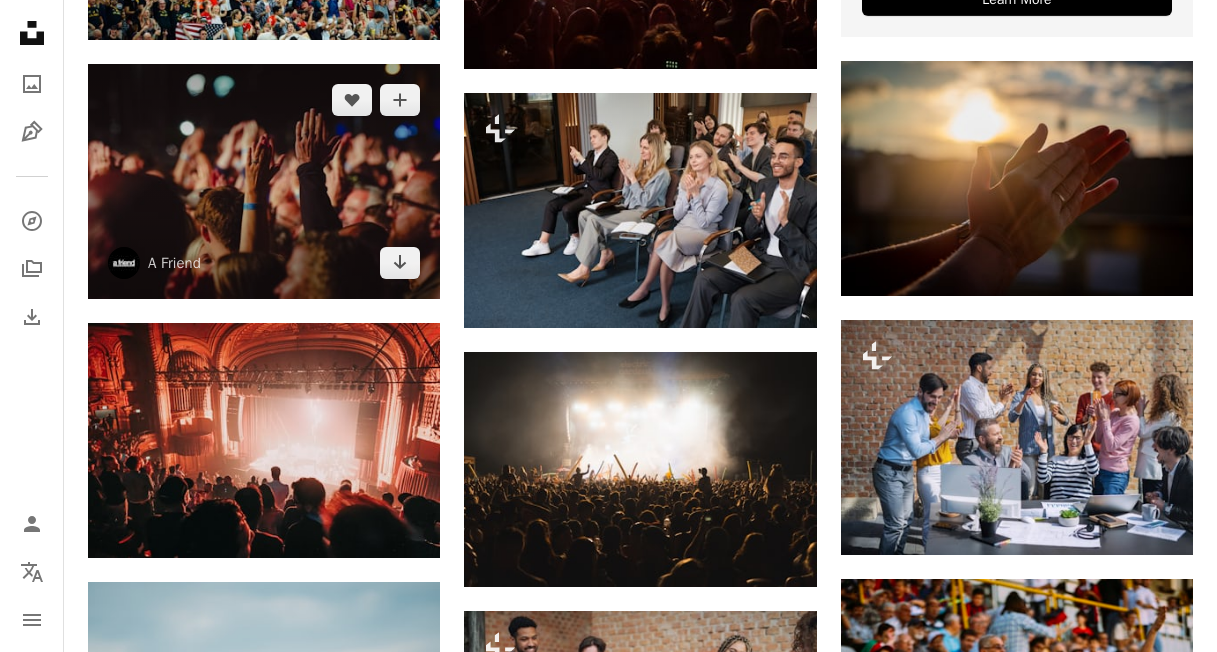 click at bounding box center (264, 181) 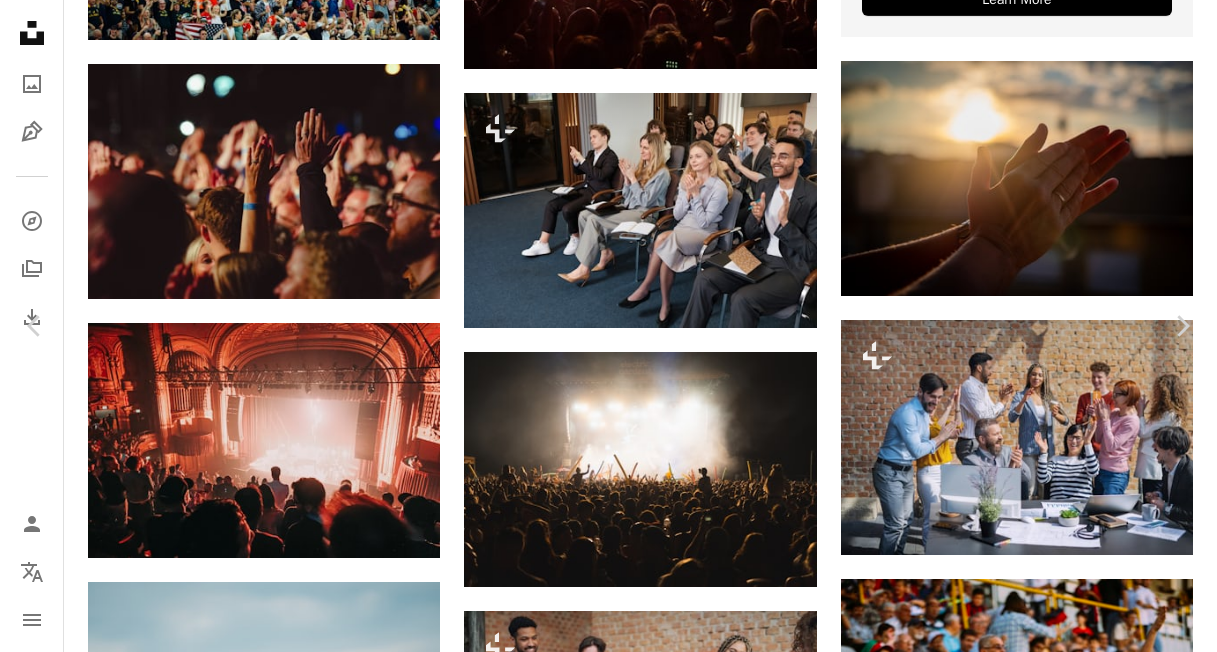 click on "Kostenlos herunterladen" at bounding box center [986, 6824] 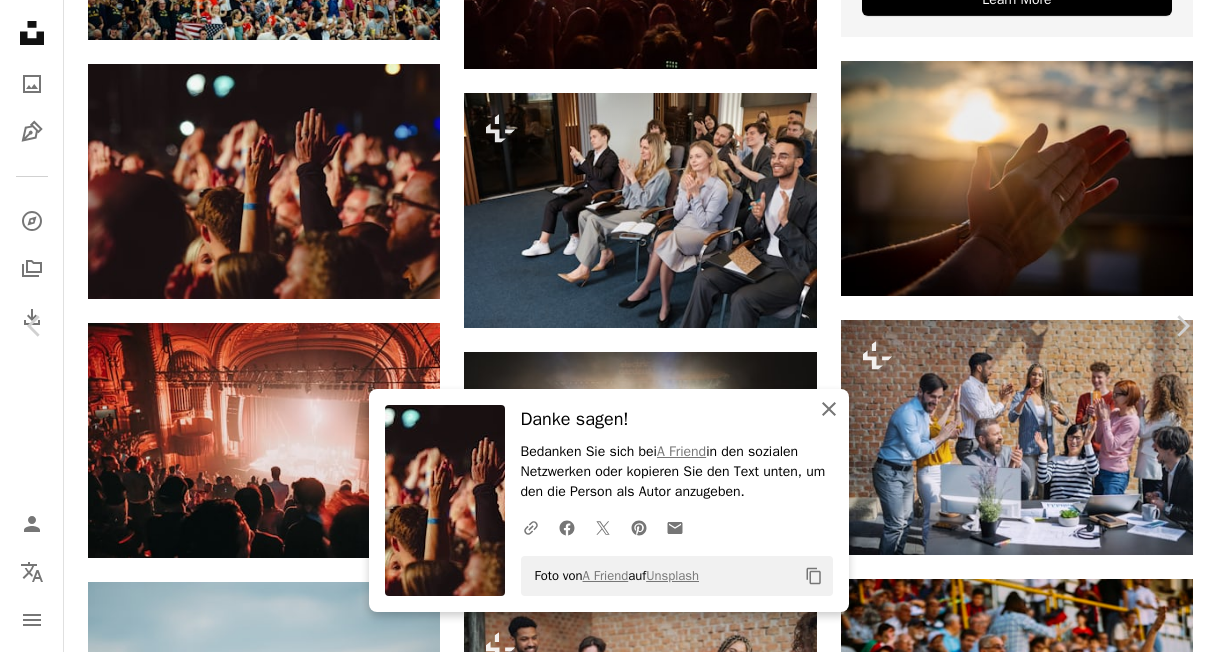 click 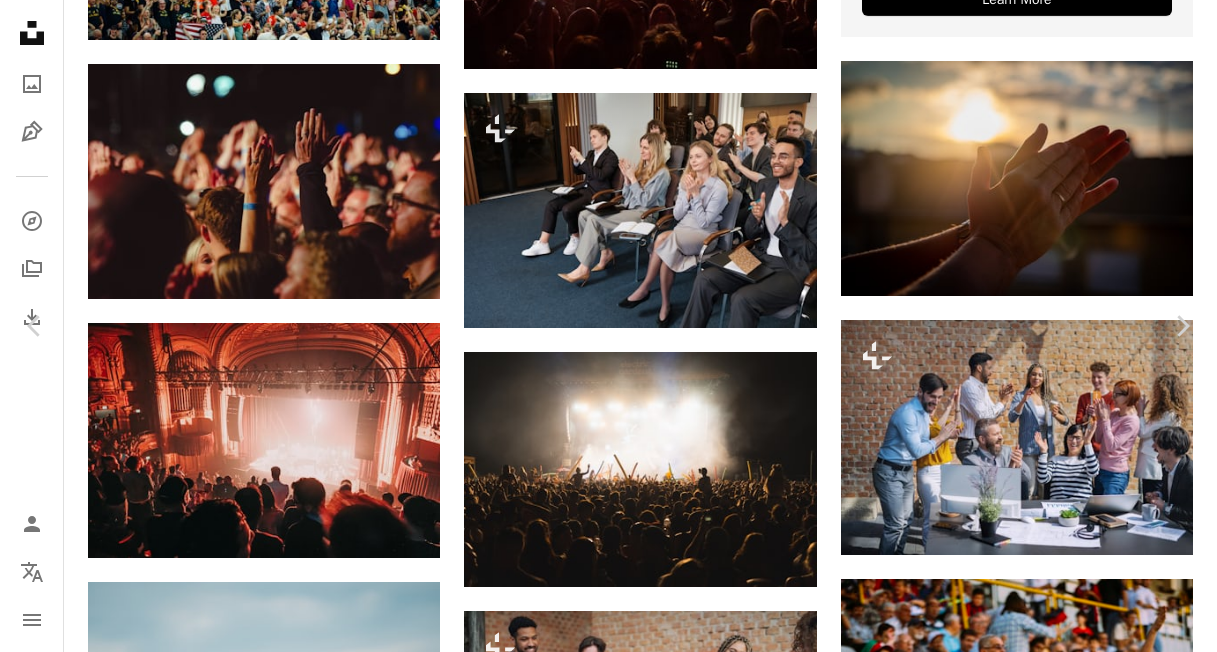 click on "An X shape" at bounding box center (20, 20) 